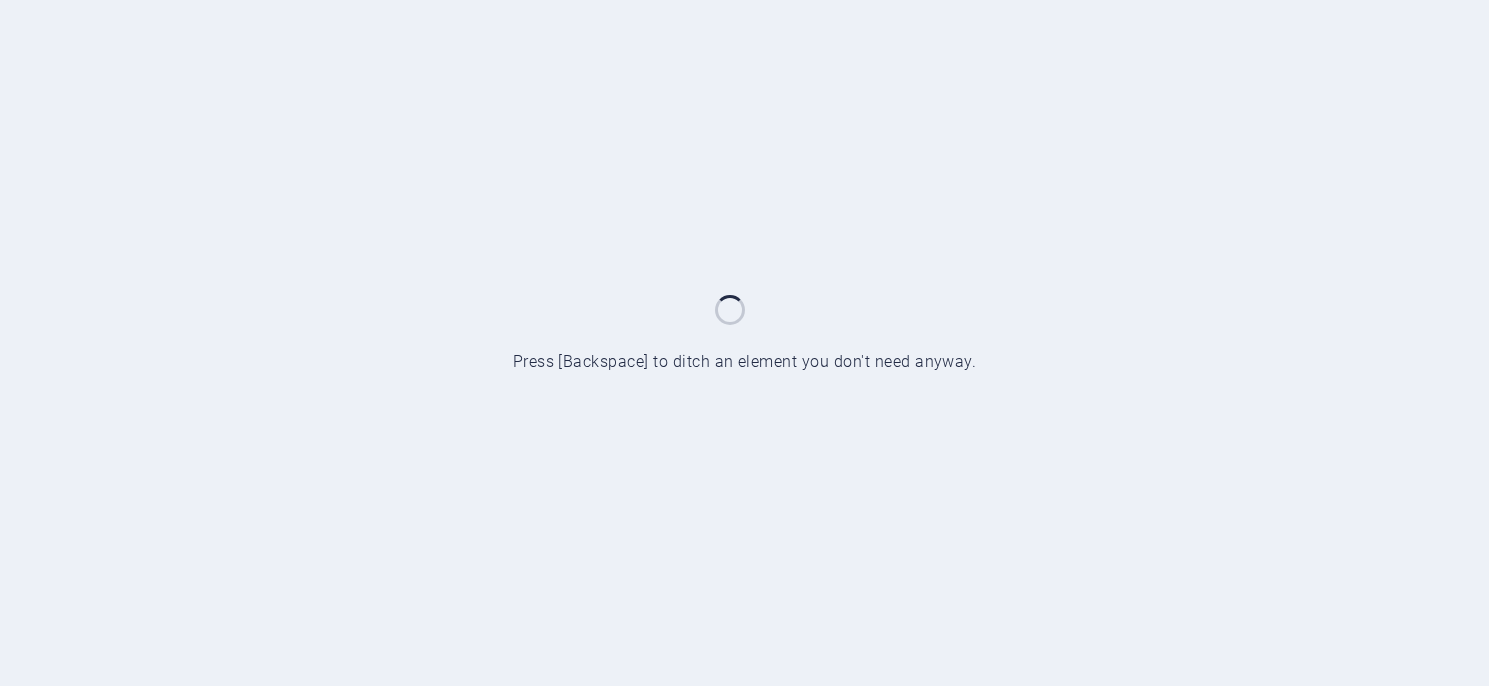 scroll, scrollTop: 0, scrollLeft: 0, axis: both 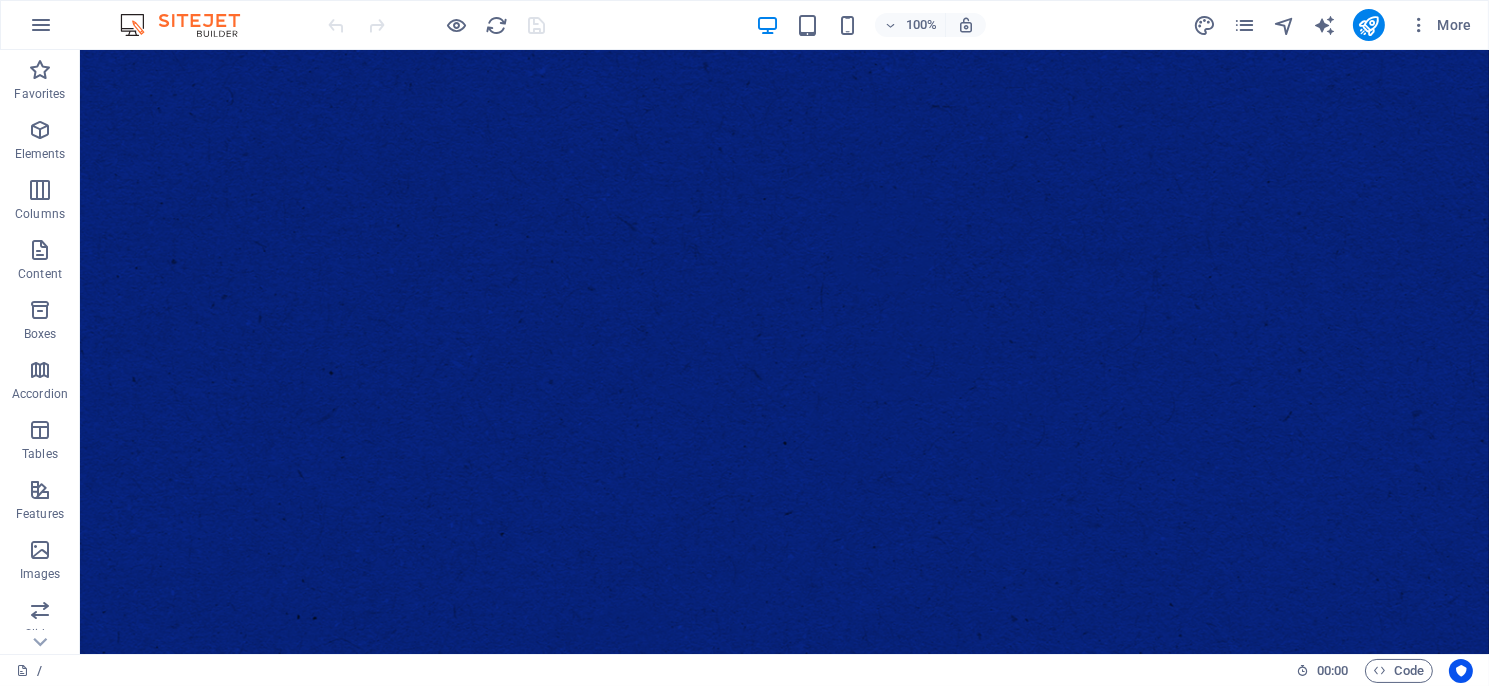 click on "More" at bounding box center (1336, 25) 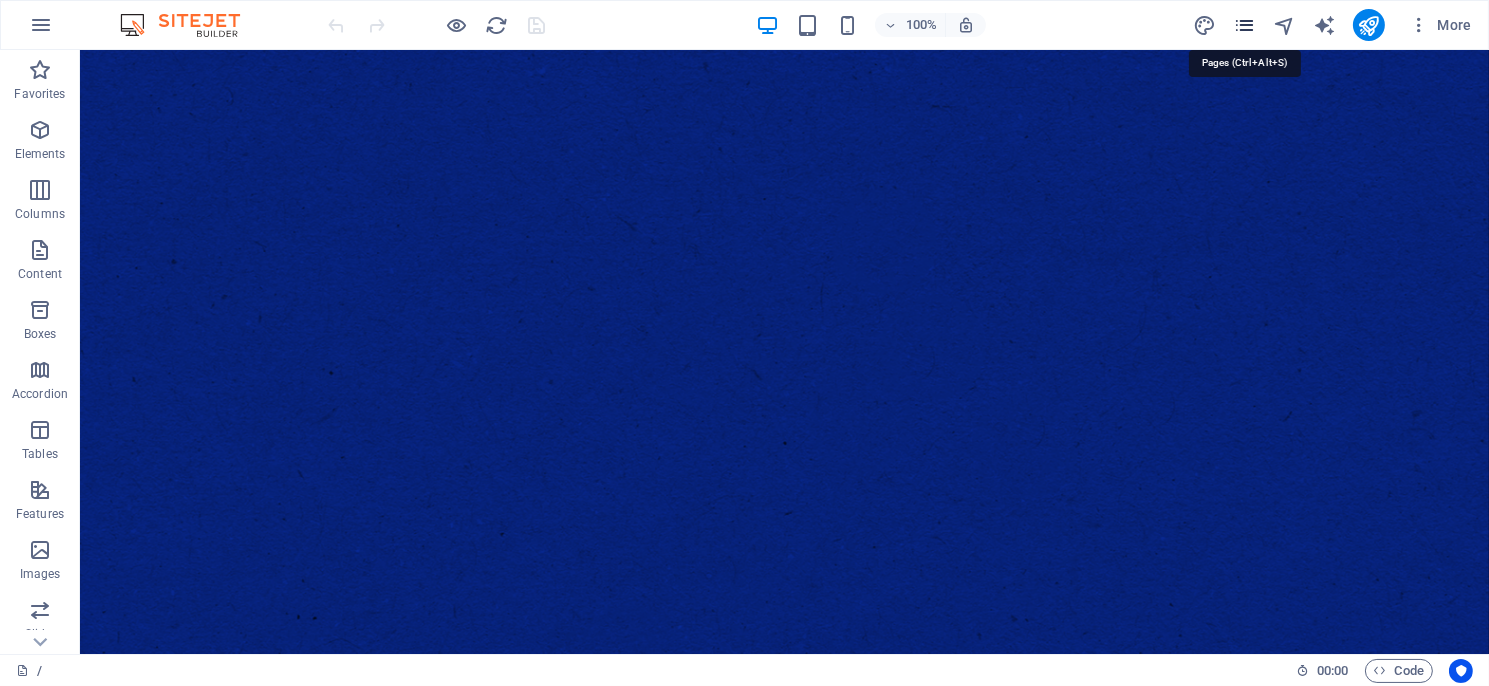 click at bounding box center (1244, 25) 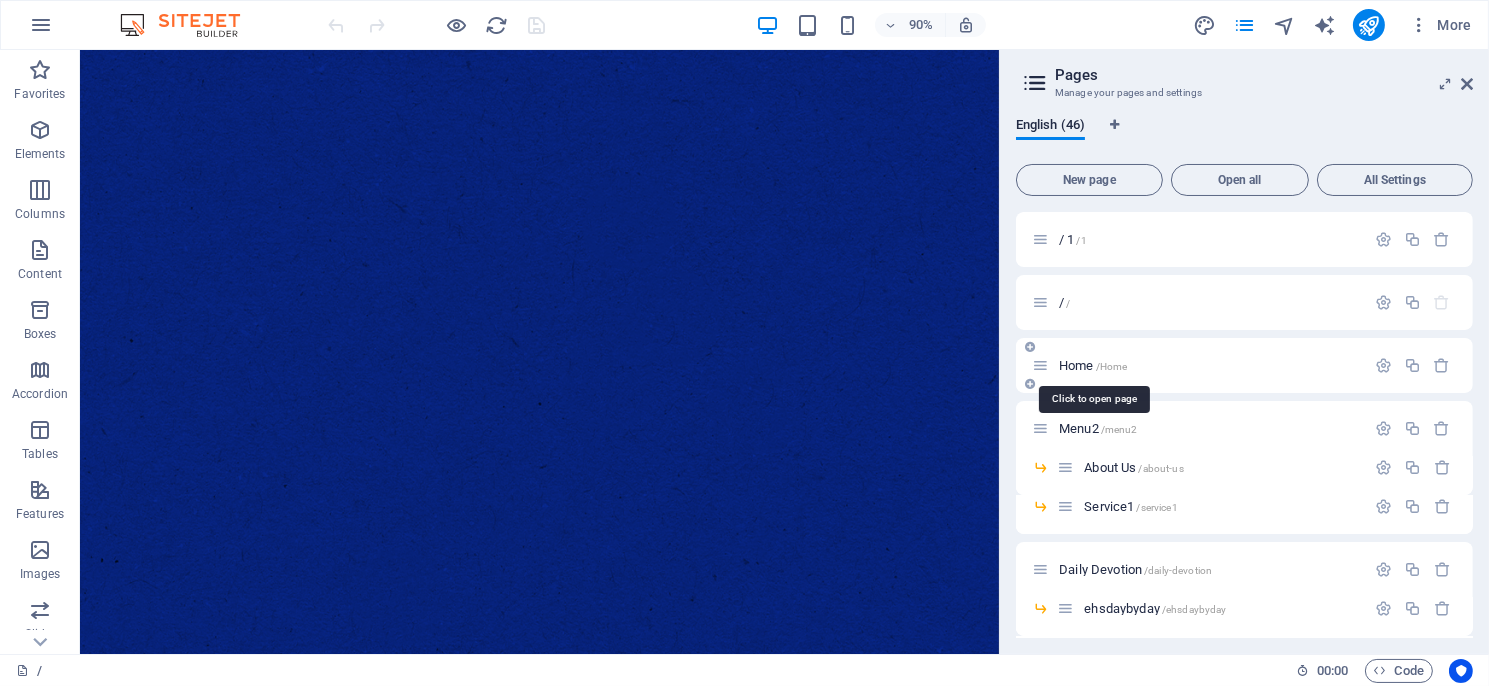 click on "Home  /Home" at bounding box center [1093, 365] 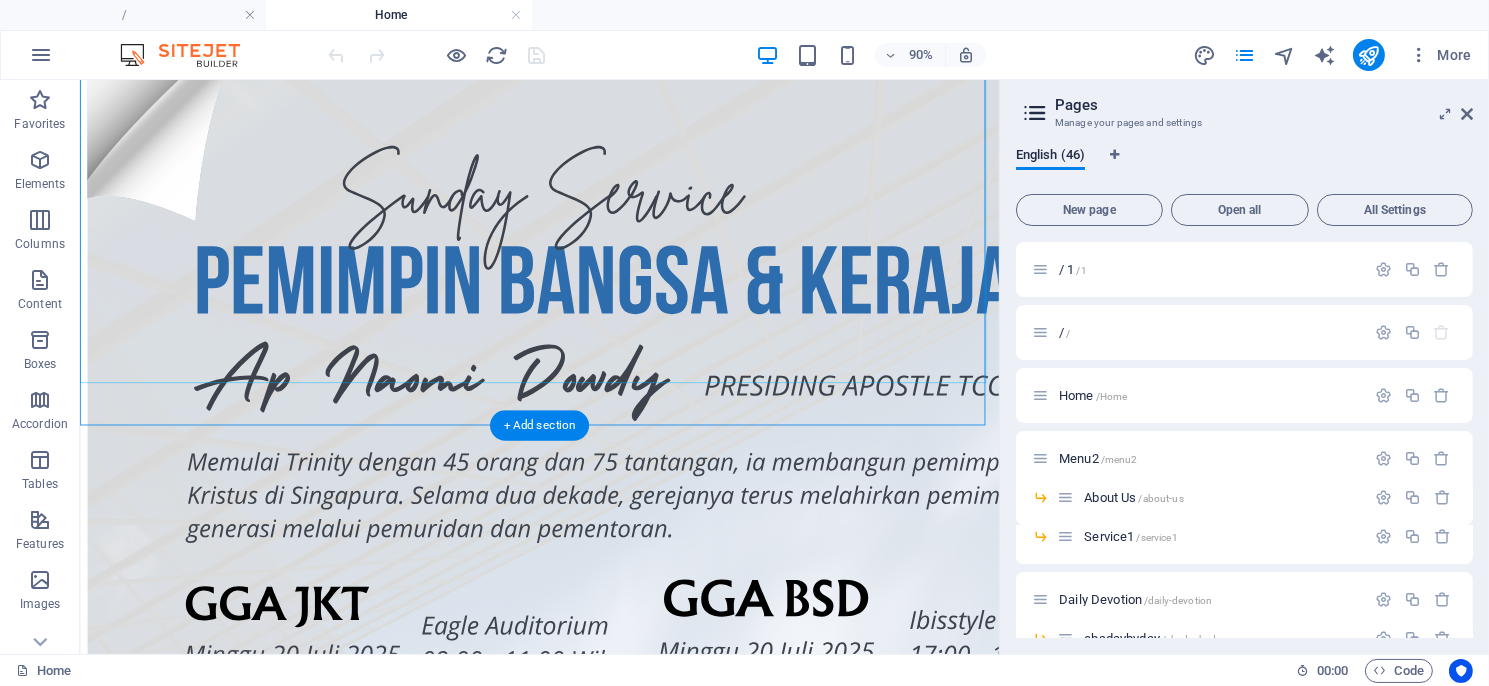 scroll, scrollTop: 400, scrollLeft: 0, axis: vertical 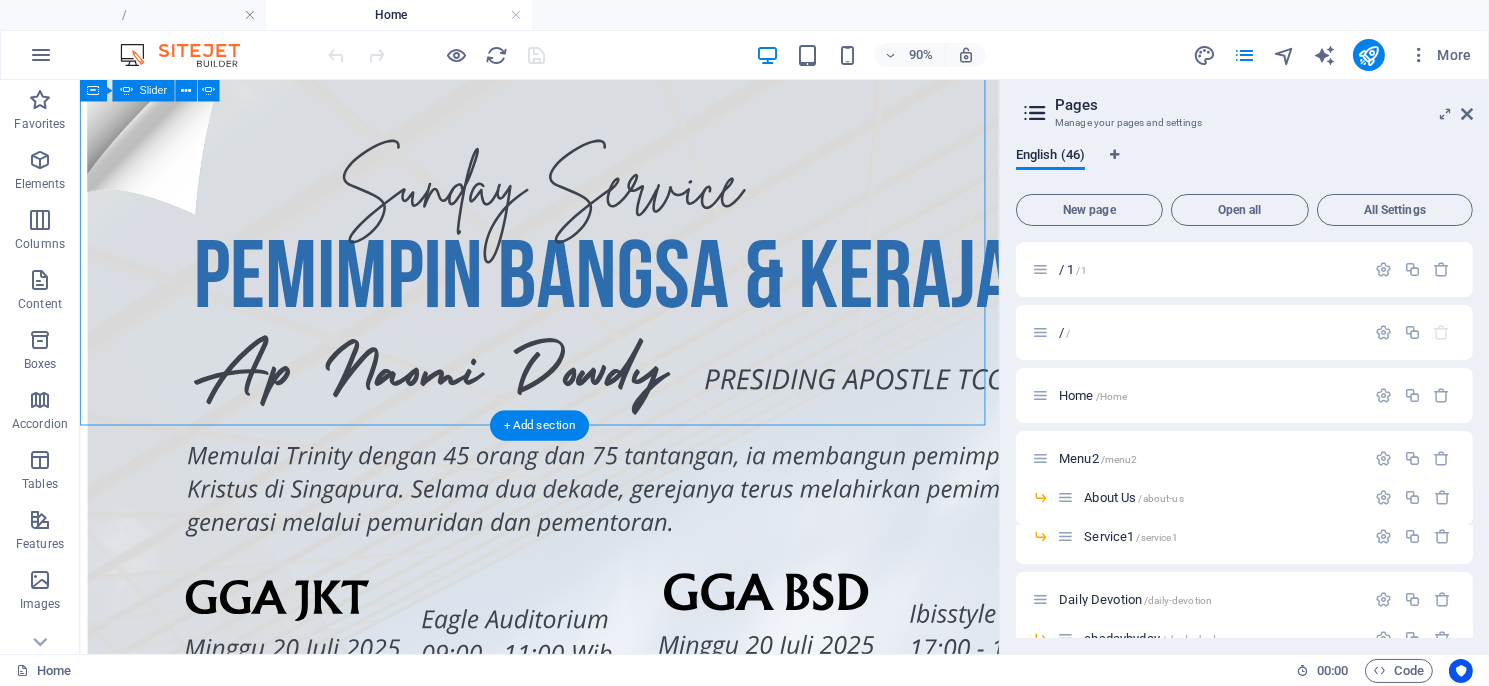 click at bounding box center [96, 7623] 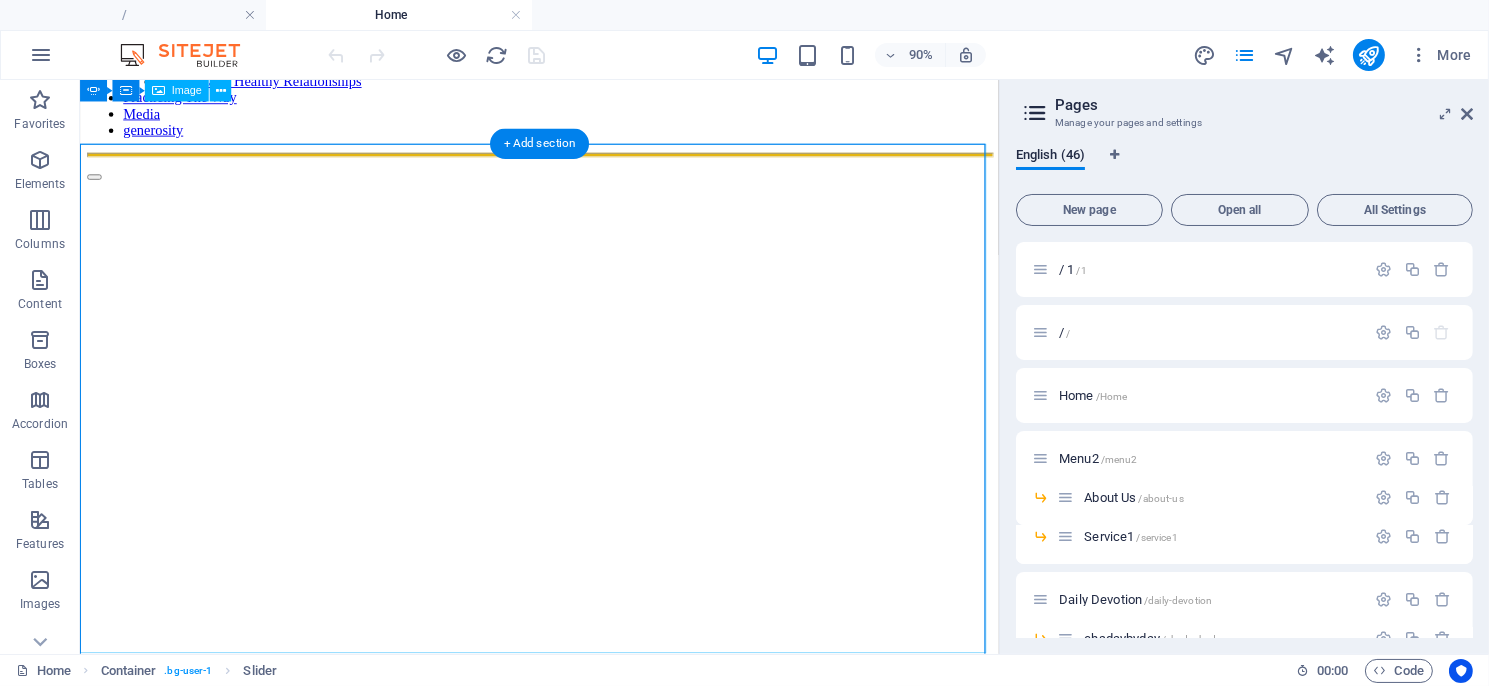 scroll, scrollTop: 100, scrollLeft: 0, axis: vertical 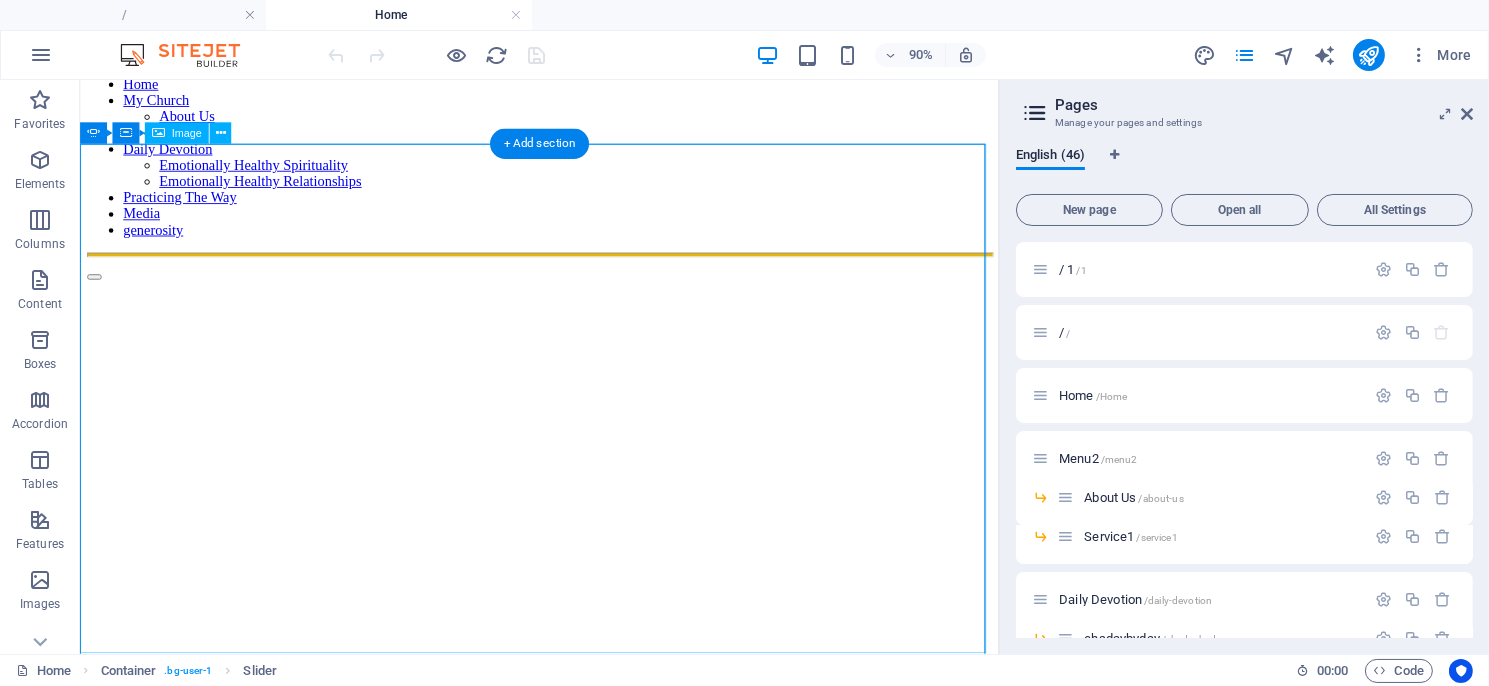 click at bounding box center (-416, 1396) 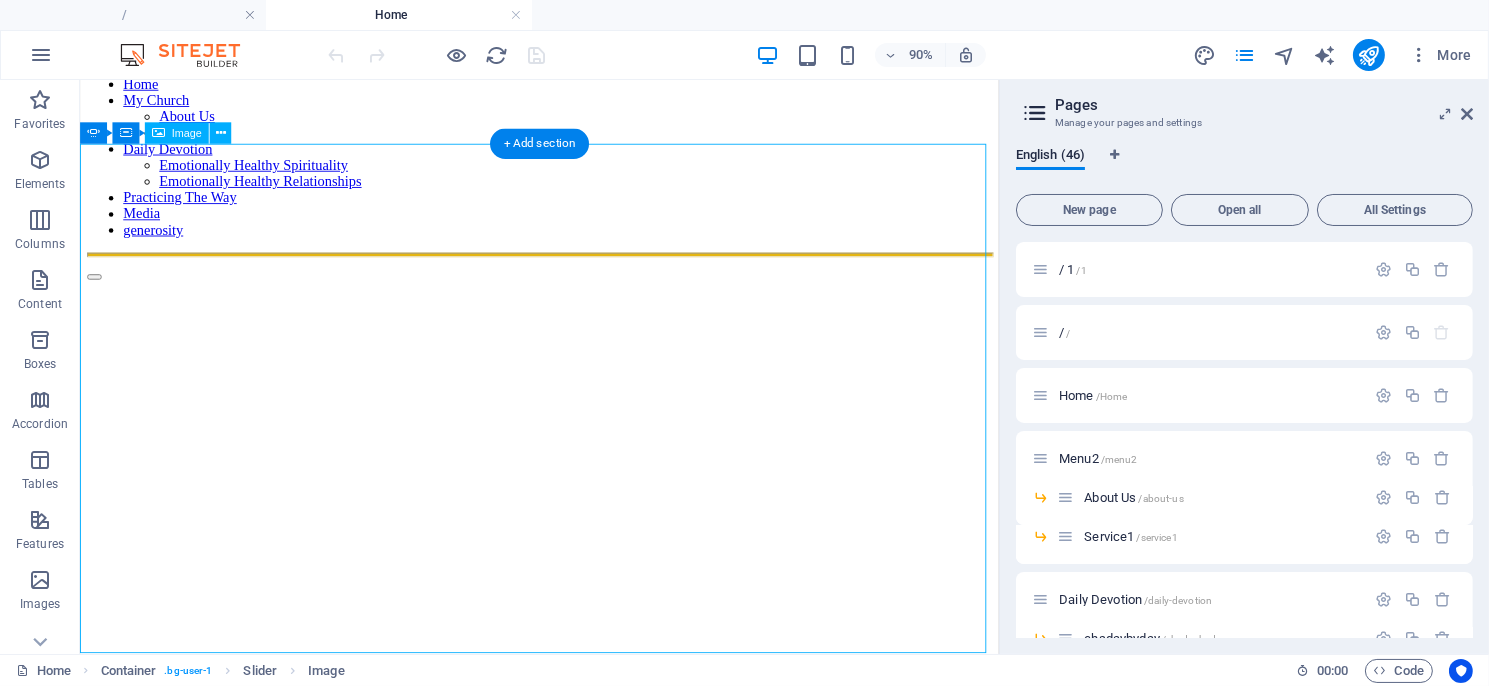 click at bounding box center [-416, 1396] 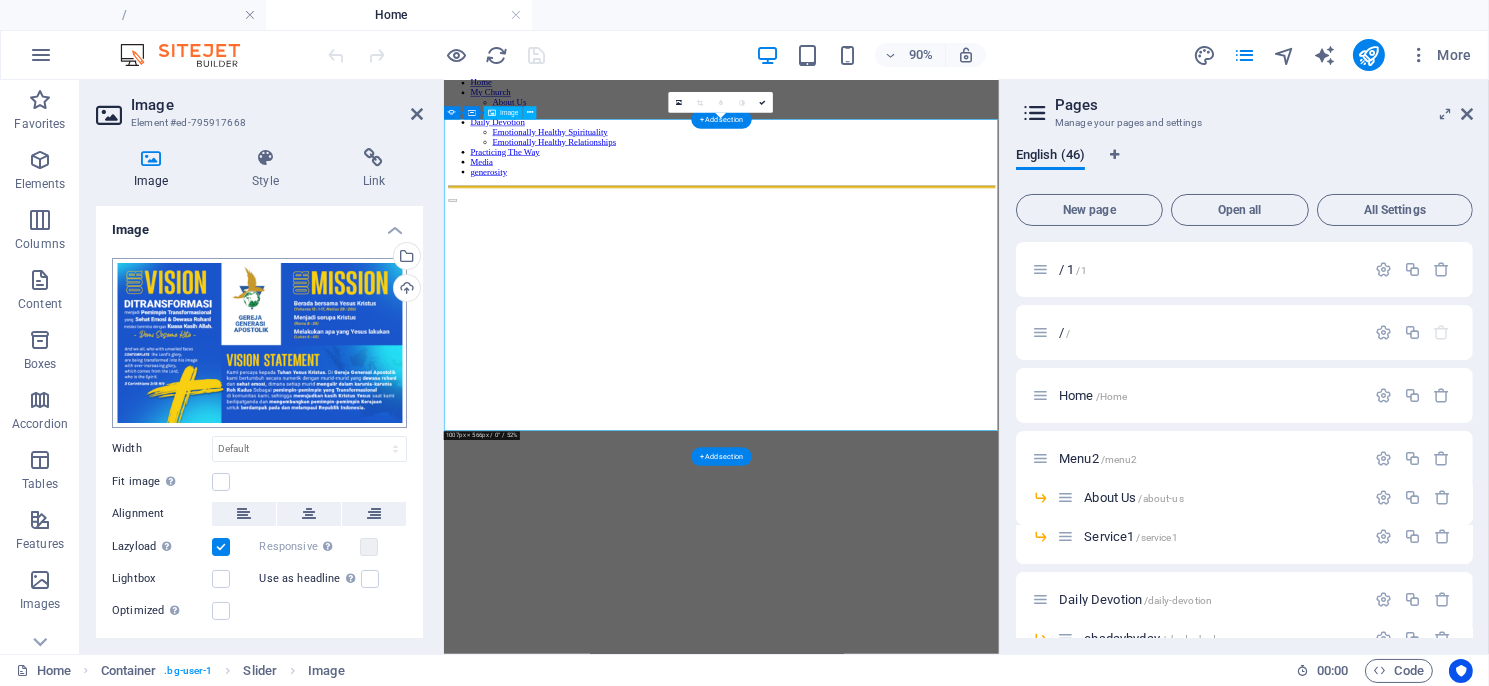 scroll, scrollTop: 99, scrollLeft: 0, axis: vertical 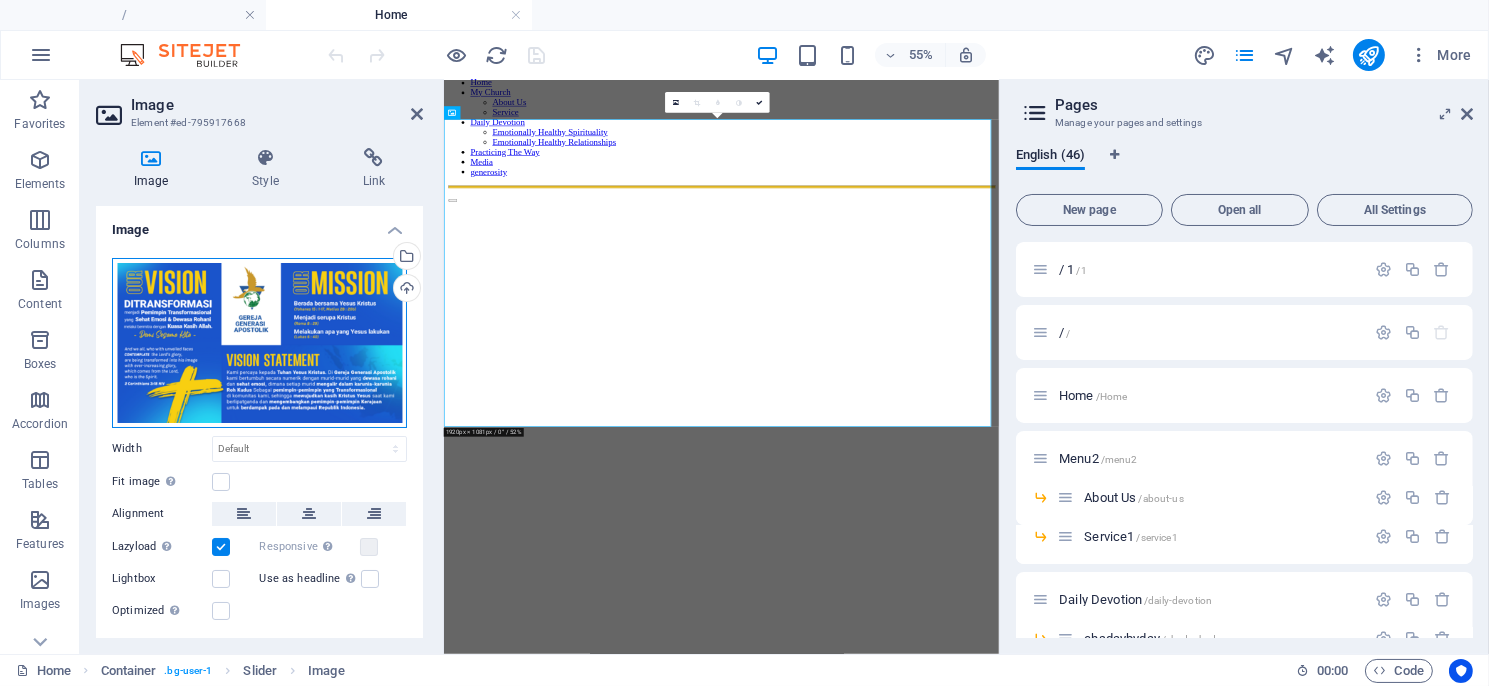 click on "Drag files here, click to choose files or select files from Files or our free stock photos & videos" at bounding box center [259, 343] 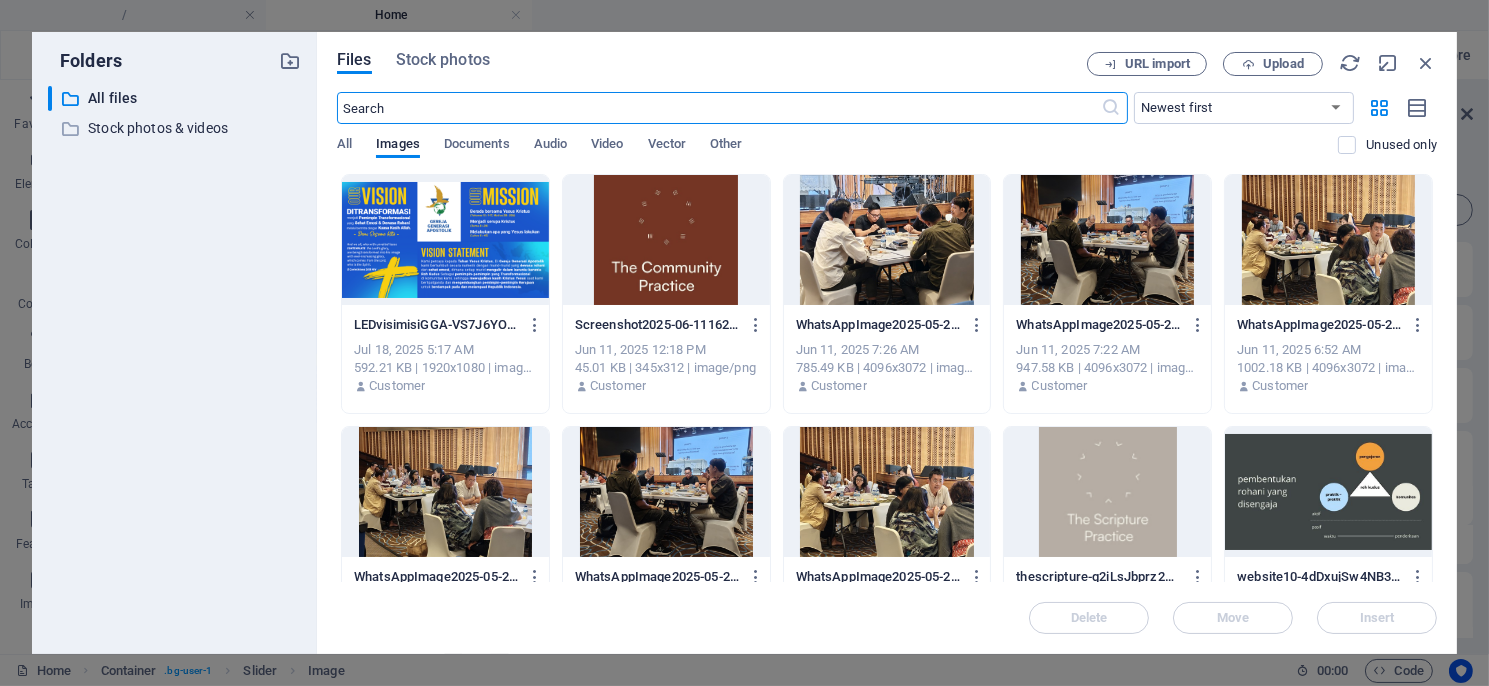 scroll, scrollTop: 0, scrollLeft: 0, axis: both 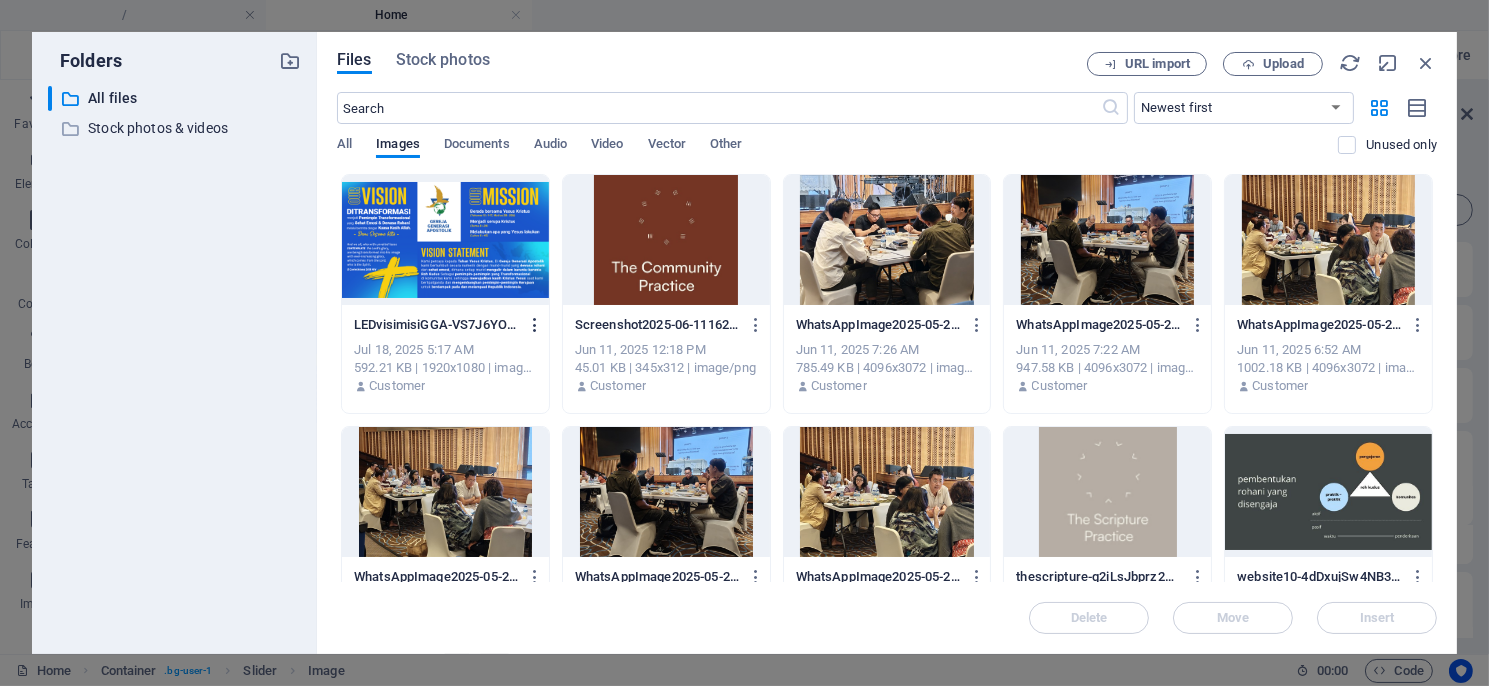 click at bounding box center (535, 325) 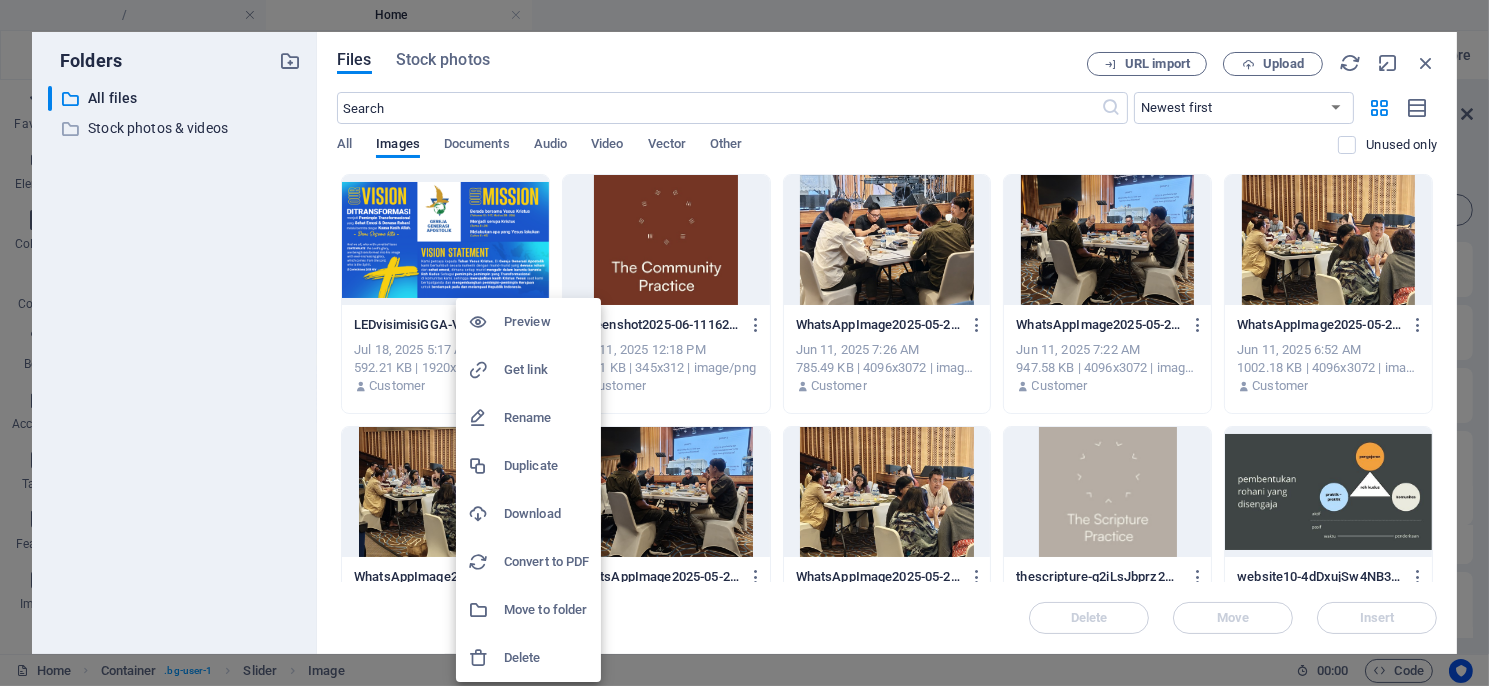 click on "Delete" at bounding box center [546, 658] 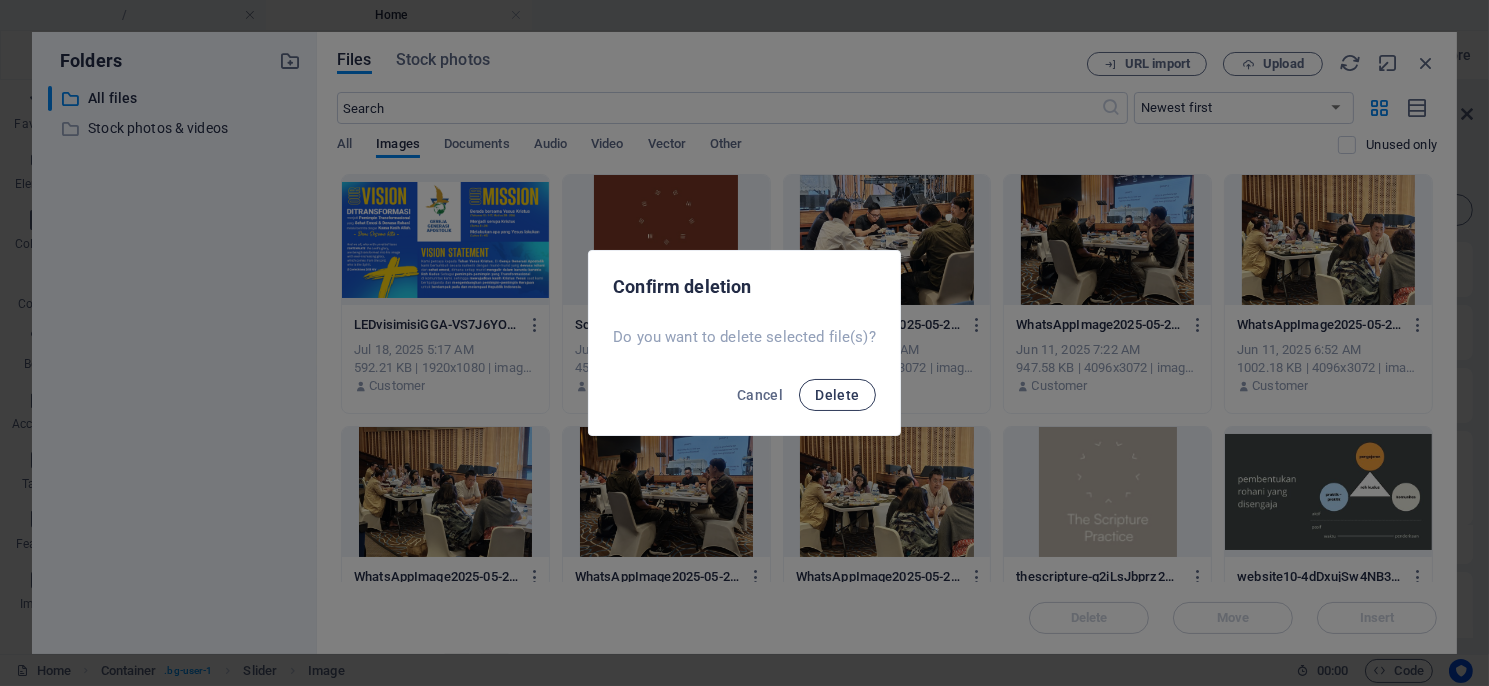 click on "Delete" at bounding box center [837, 395] 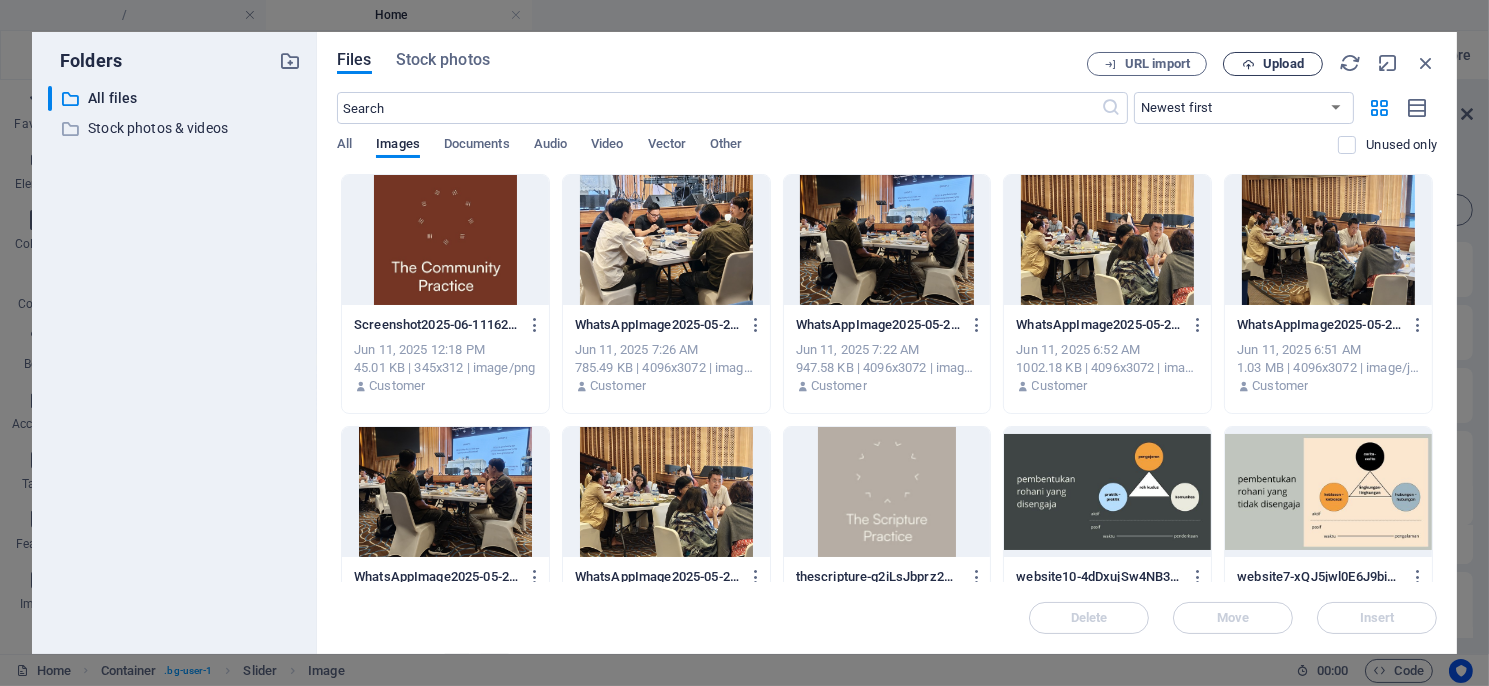 click on "Upload" at bounding box center (1273, 64) 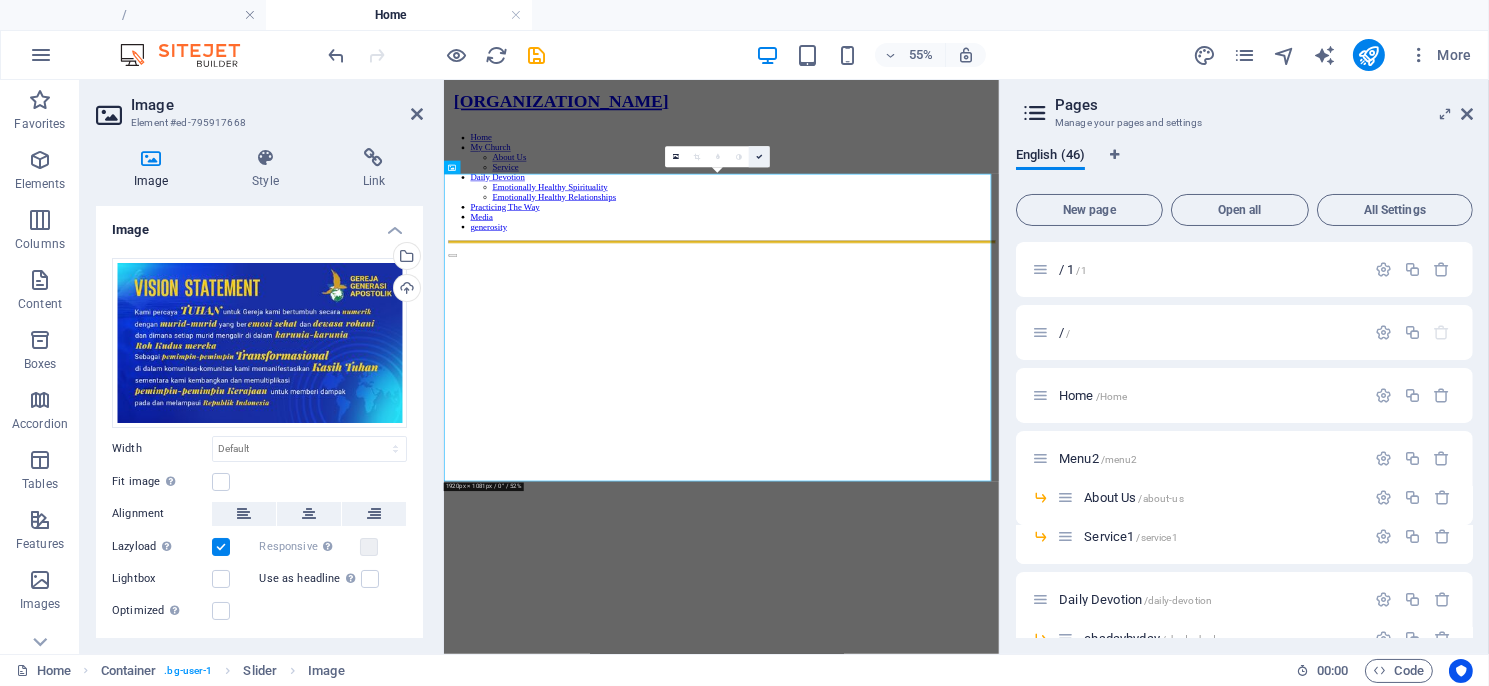 click at bounding box center [759, 156] 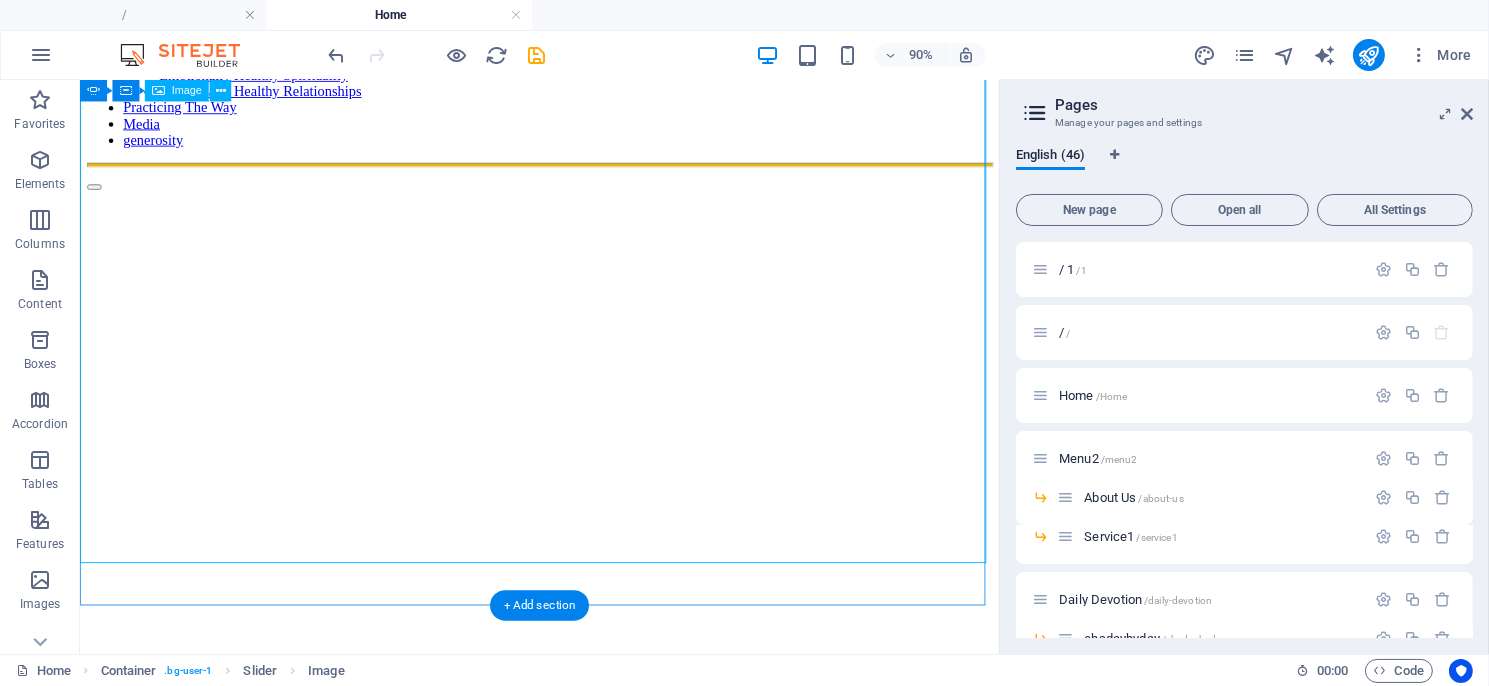 scroll, scrollTop: 100, scrollLeft: 0, axis: vertical 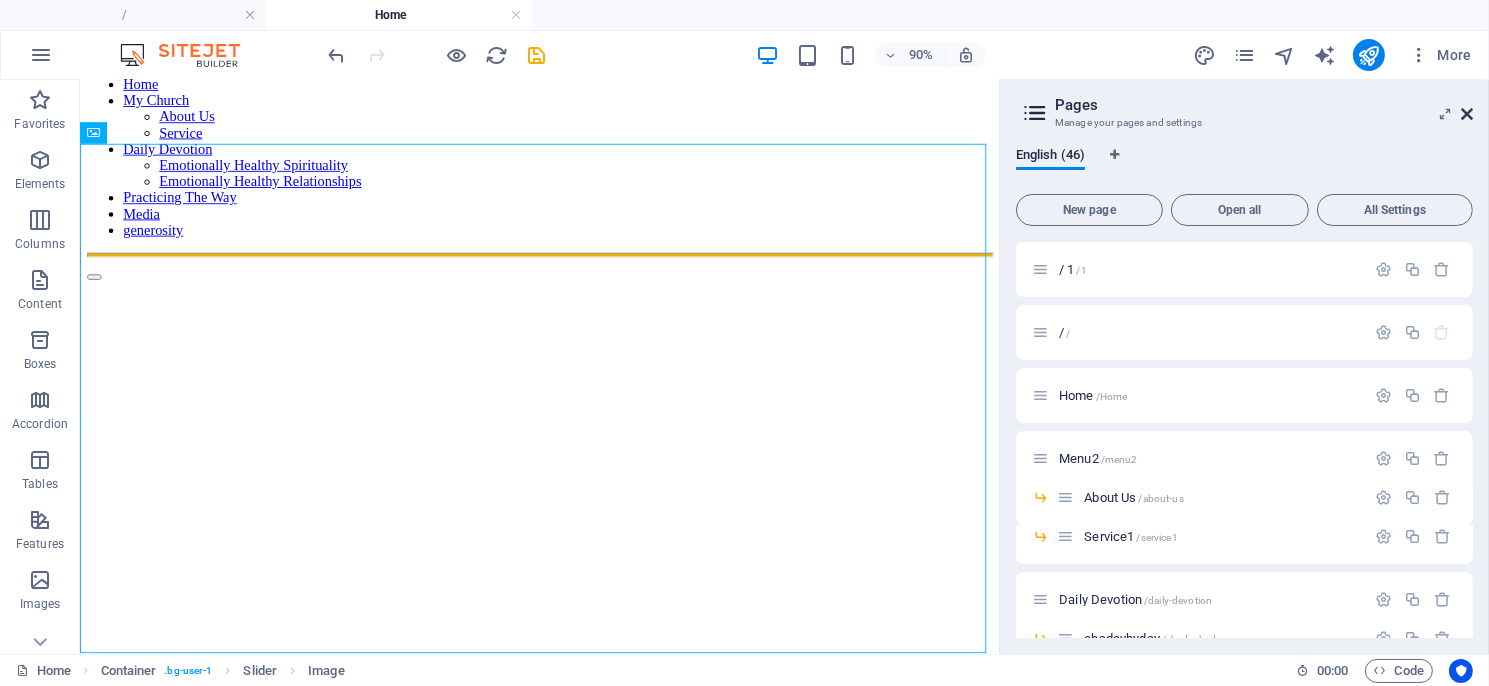 click at bounding box center [1467, 114] 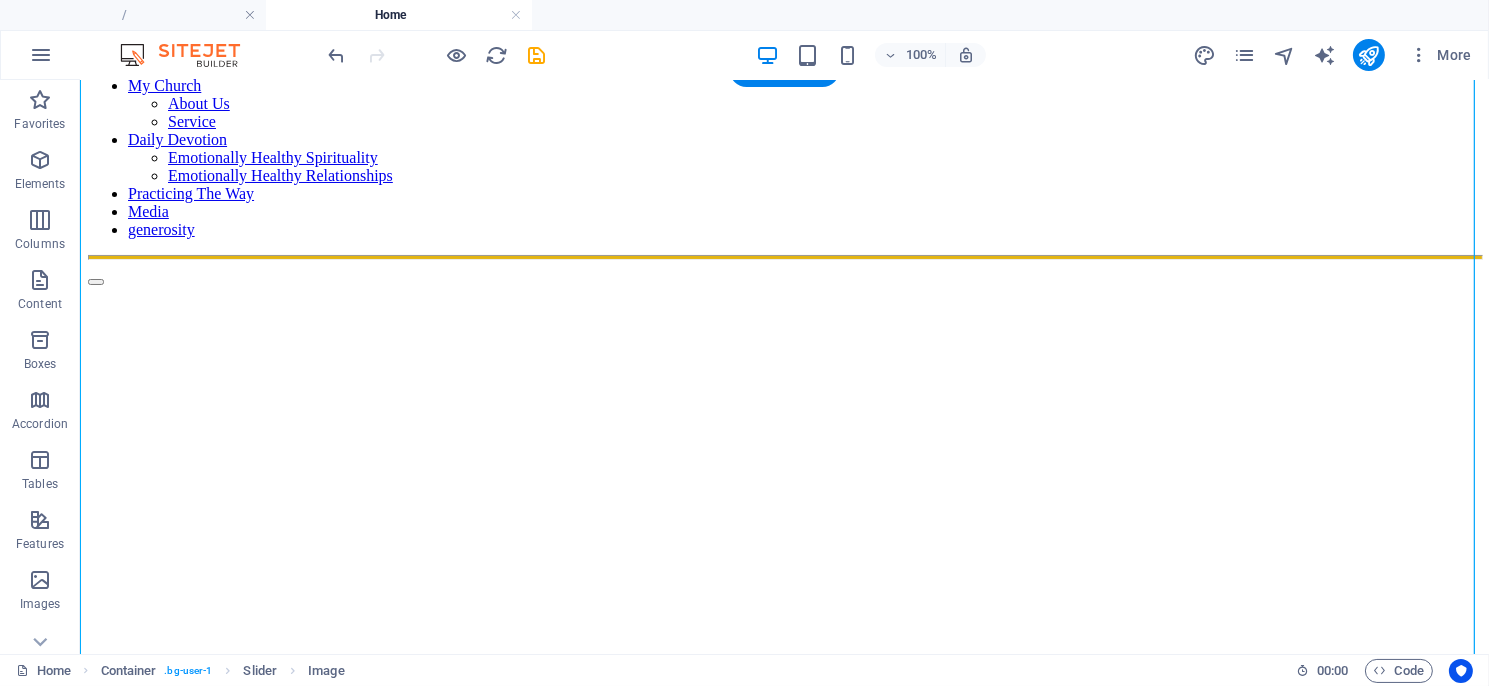 scroll, scrollTop: 146, scrollLeft: 0, axis: vertical 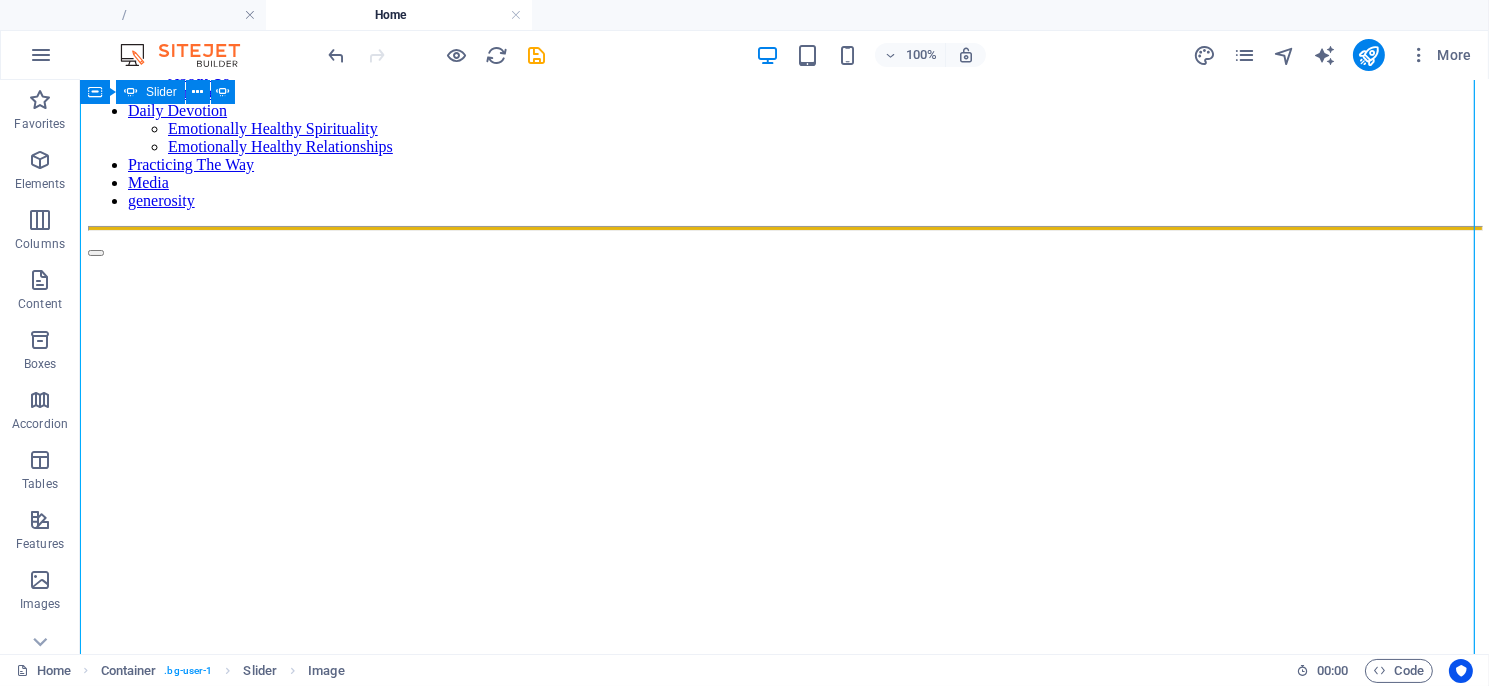 click at bounding box center (95, 8942) 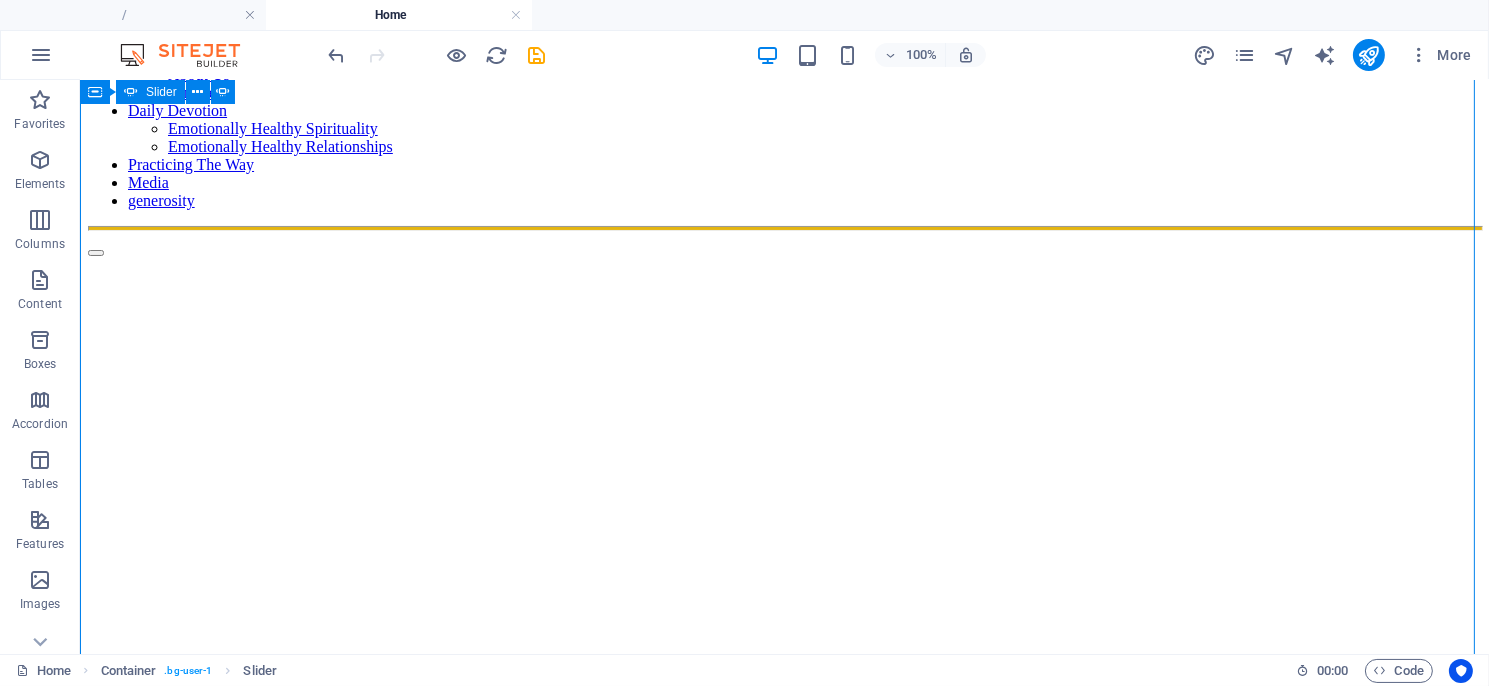 click at bounding box center (95, 8942) 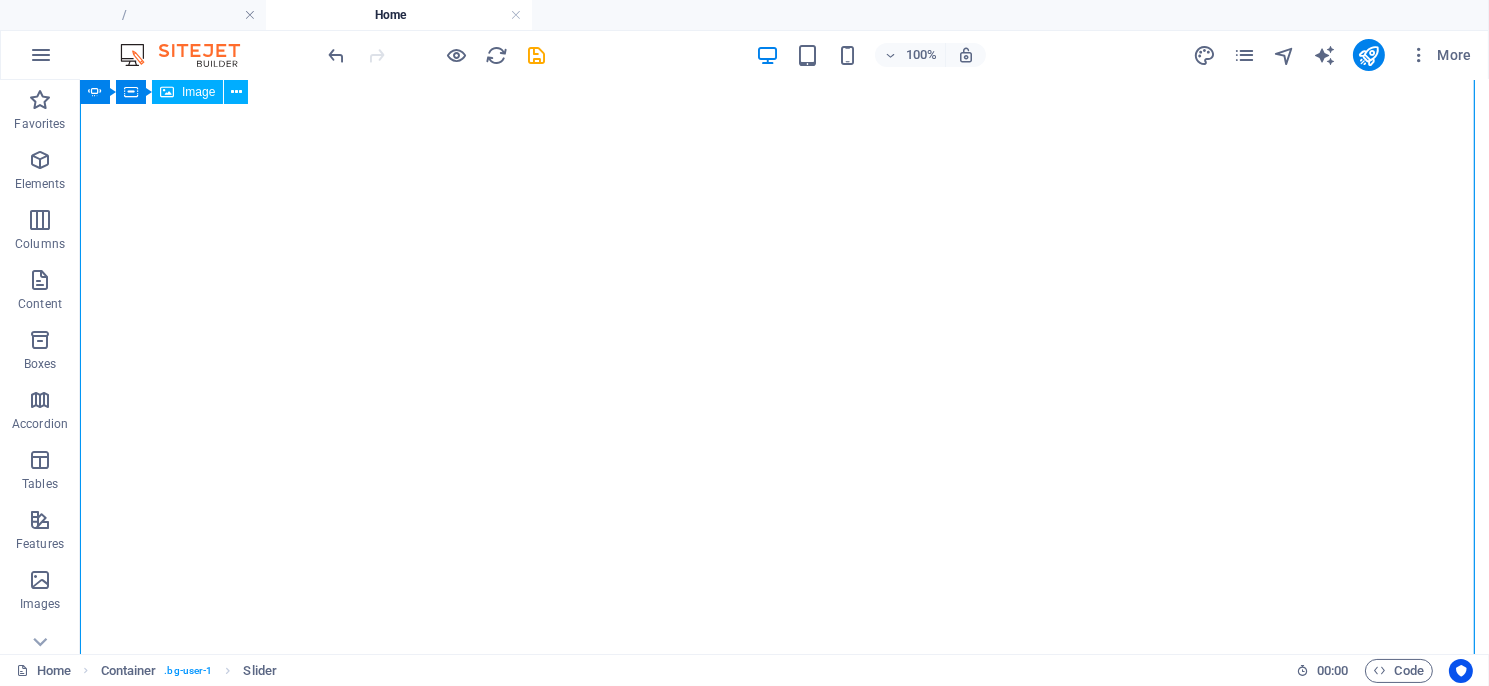 scroll, scrollTop: 346, scrollLeft: 0, axis: vertical 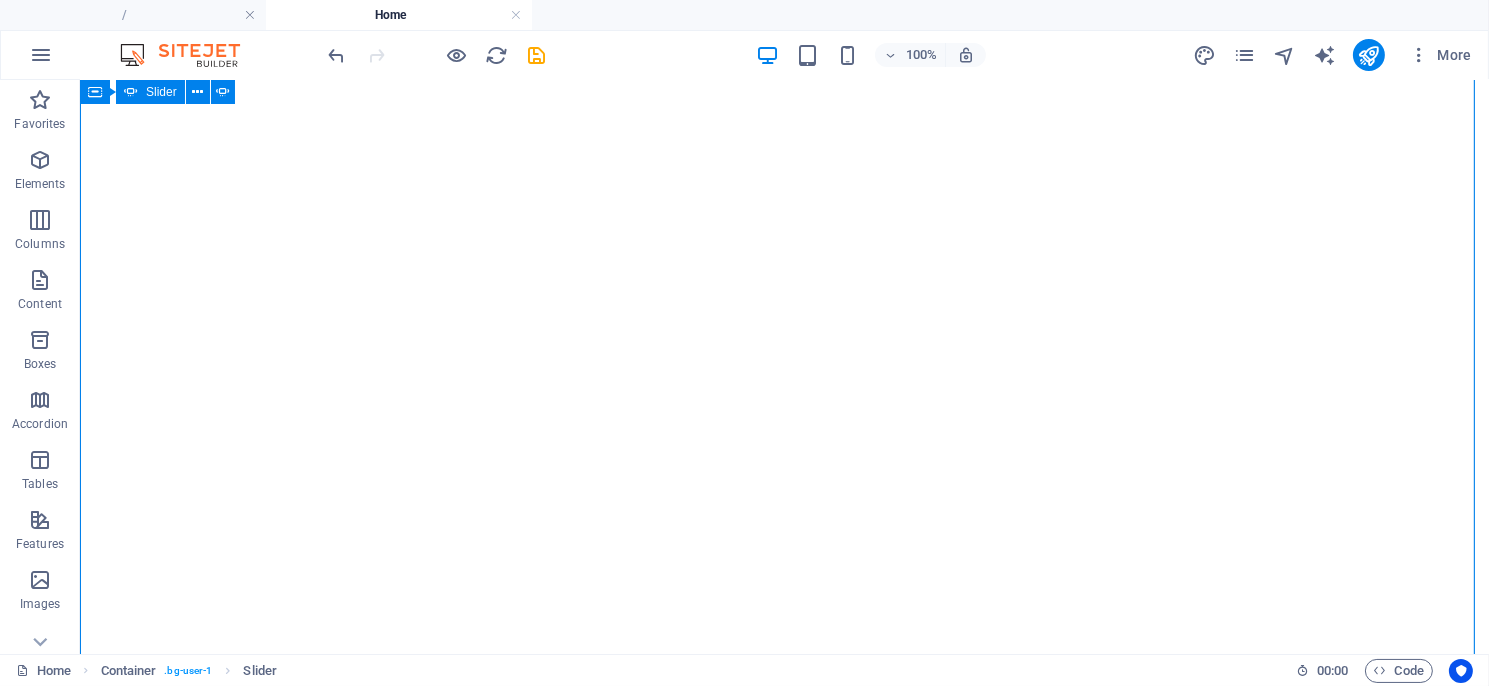 click at bounding box center [95, 8742] 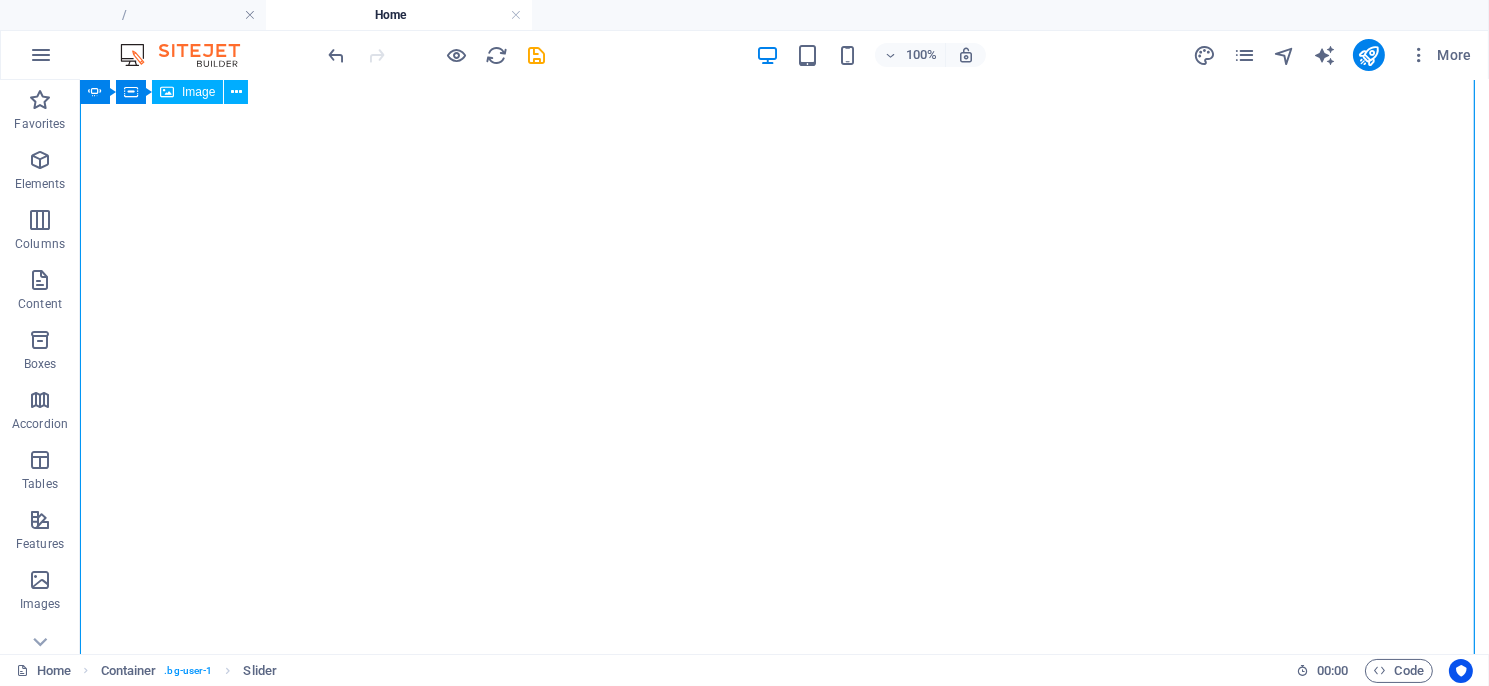 scroll, scrollTop: 246, scrollLeft: 0, axis: vertical 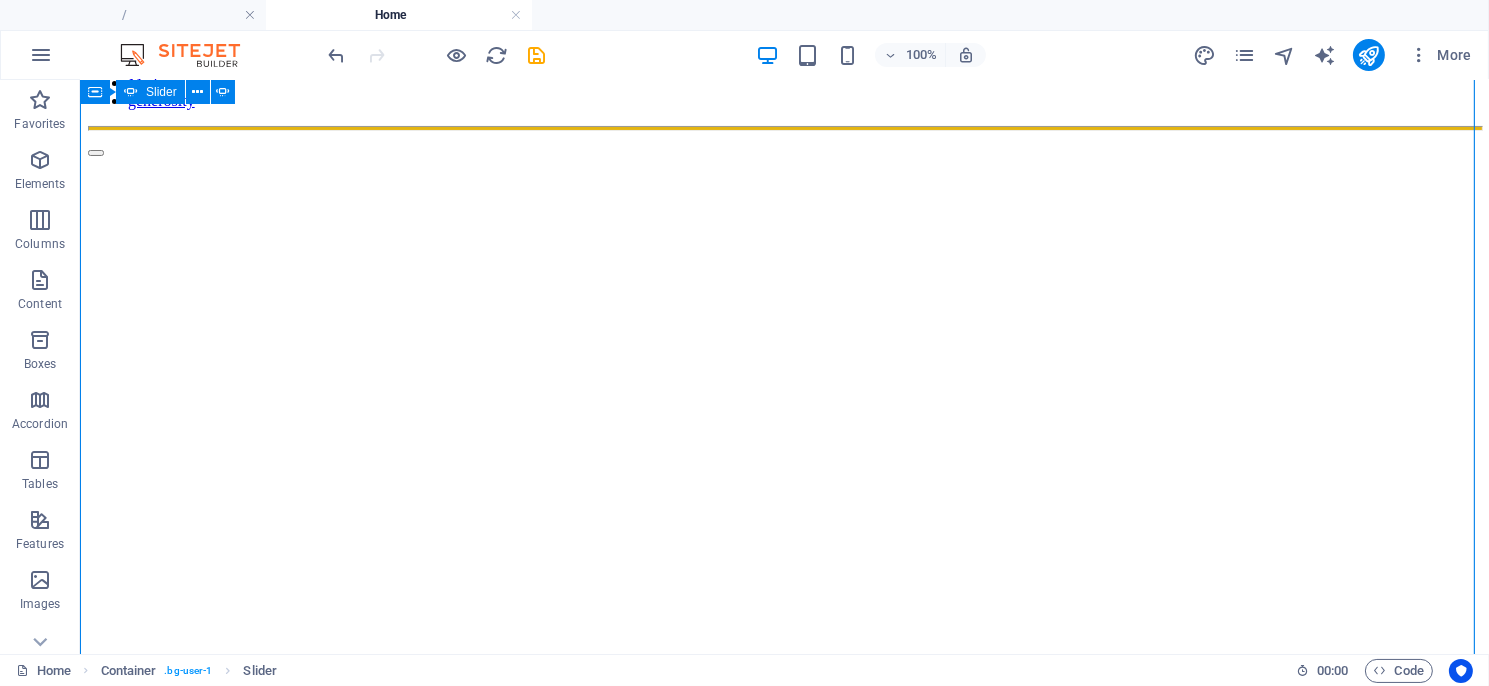 click at bounding box center [95, 8842] 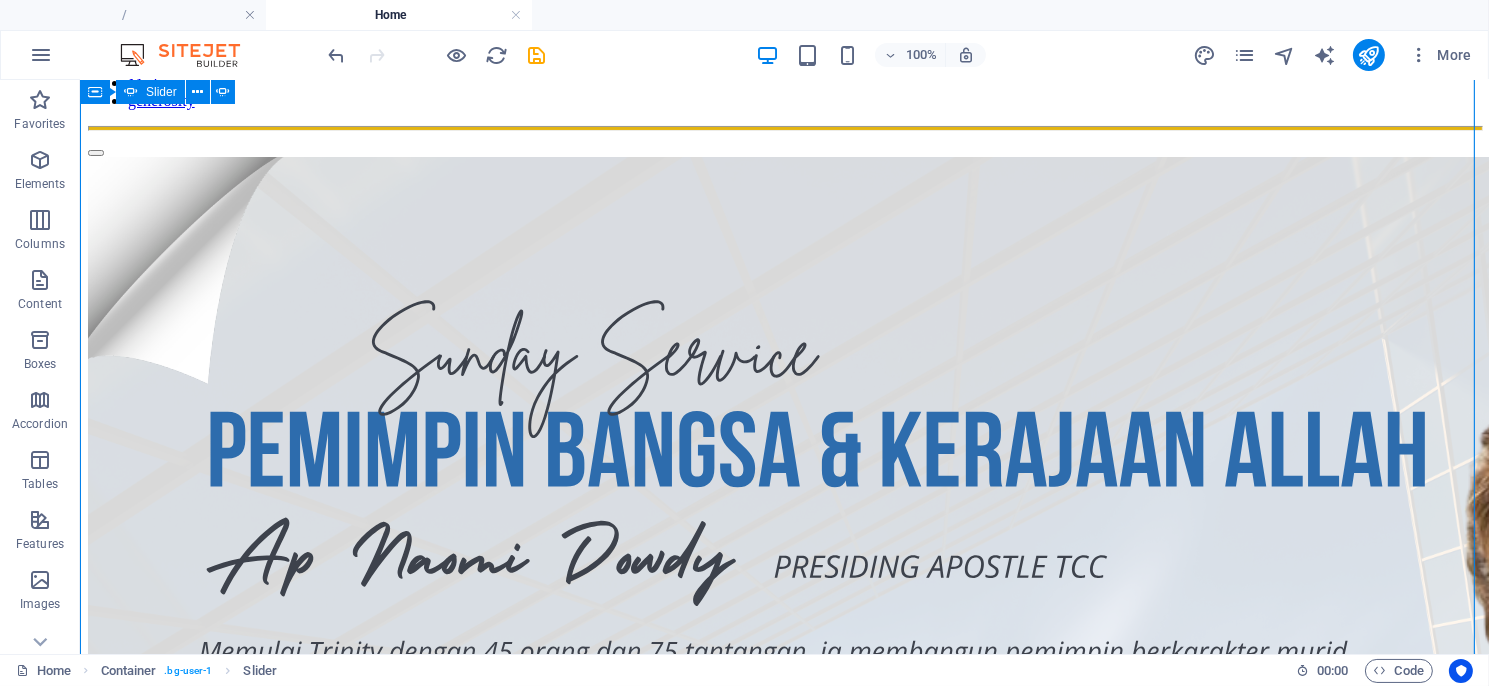 click at bounding box center [95, 8842] 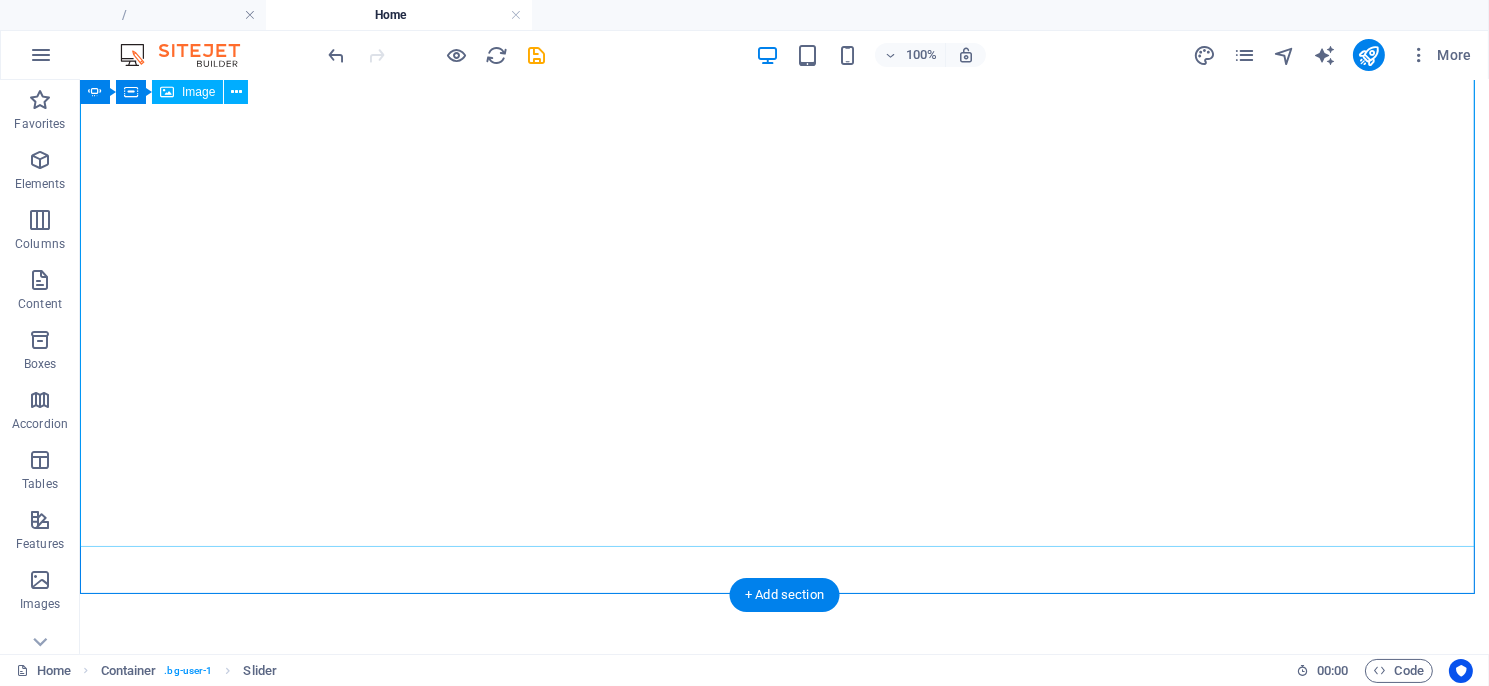 scroll, scrollTop: 446, scrollLeft: 0, axis: vertical 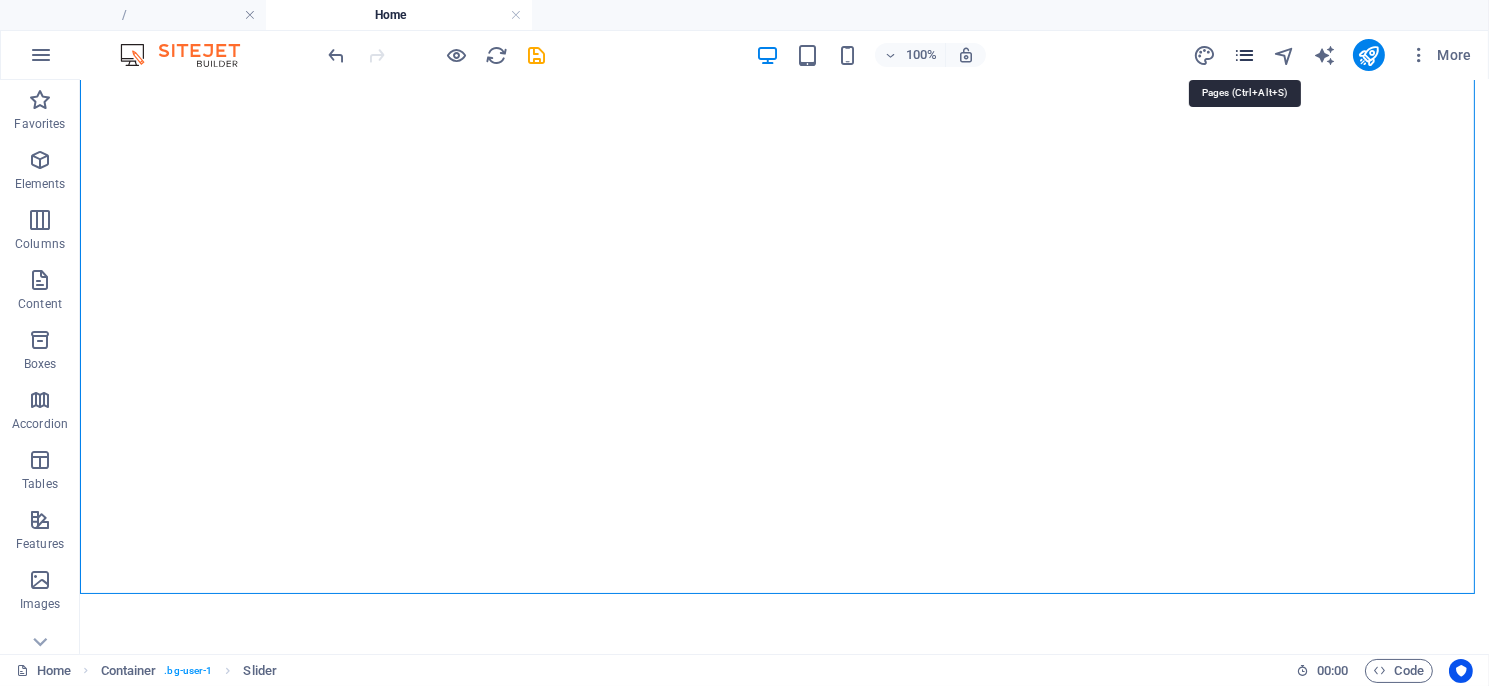click at bounding box center [1244, 55] 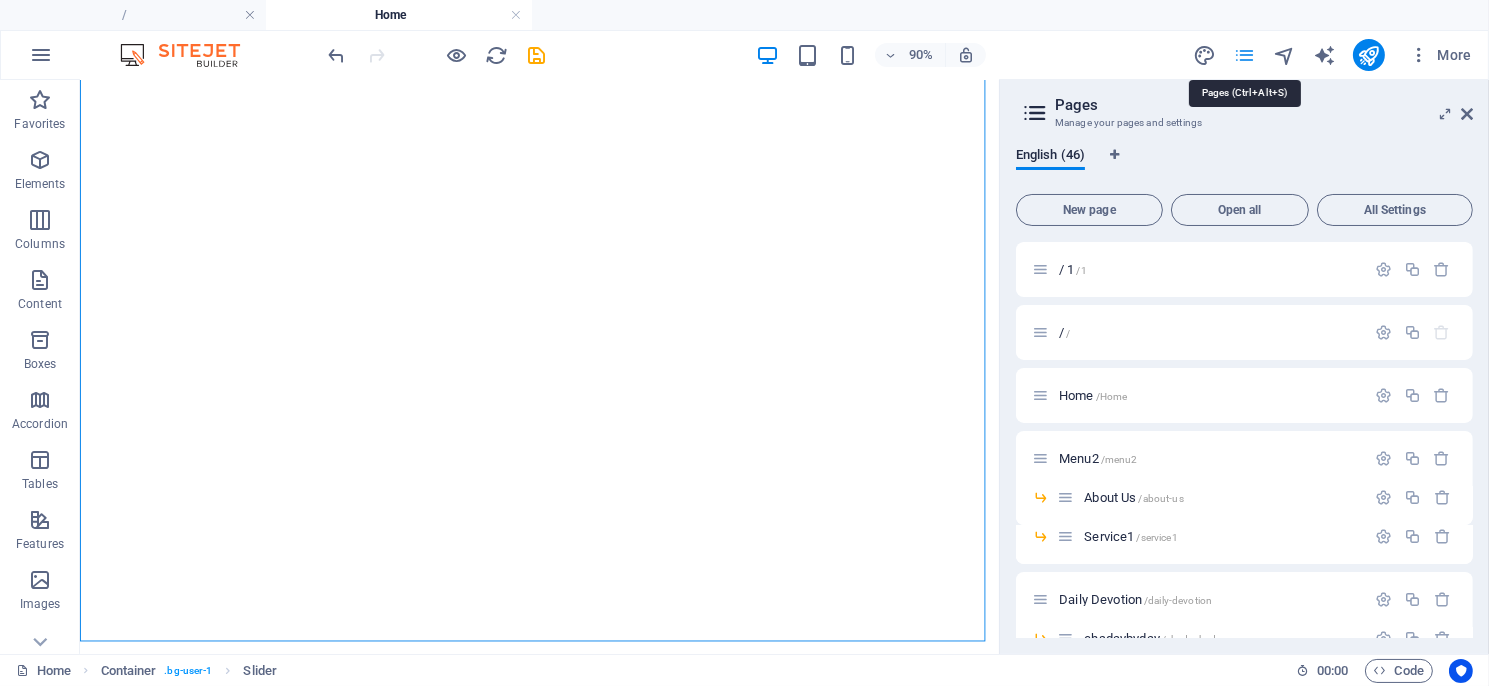 scroll, scrollTop: 379, scrollLeft: 0, axis: vertical 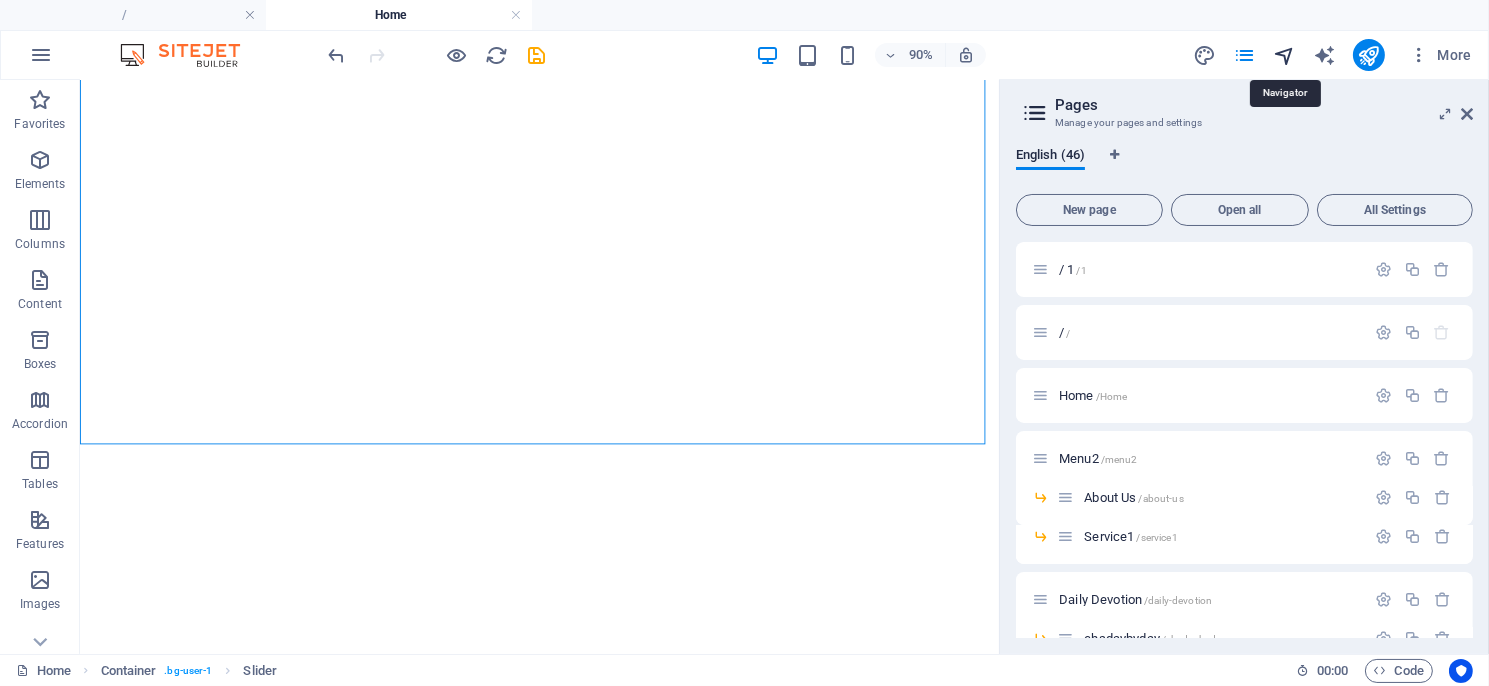 click at bounding box center [1284, 55] 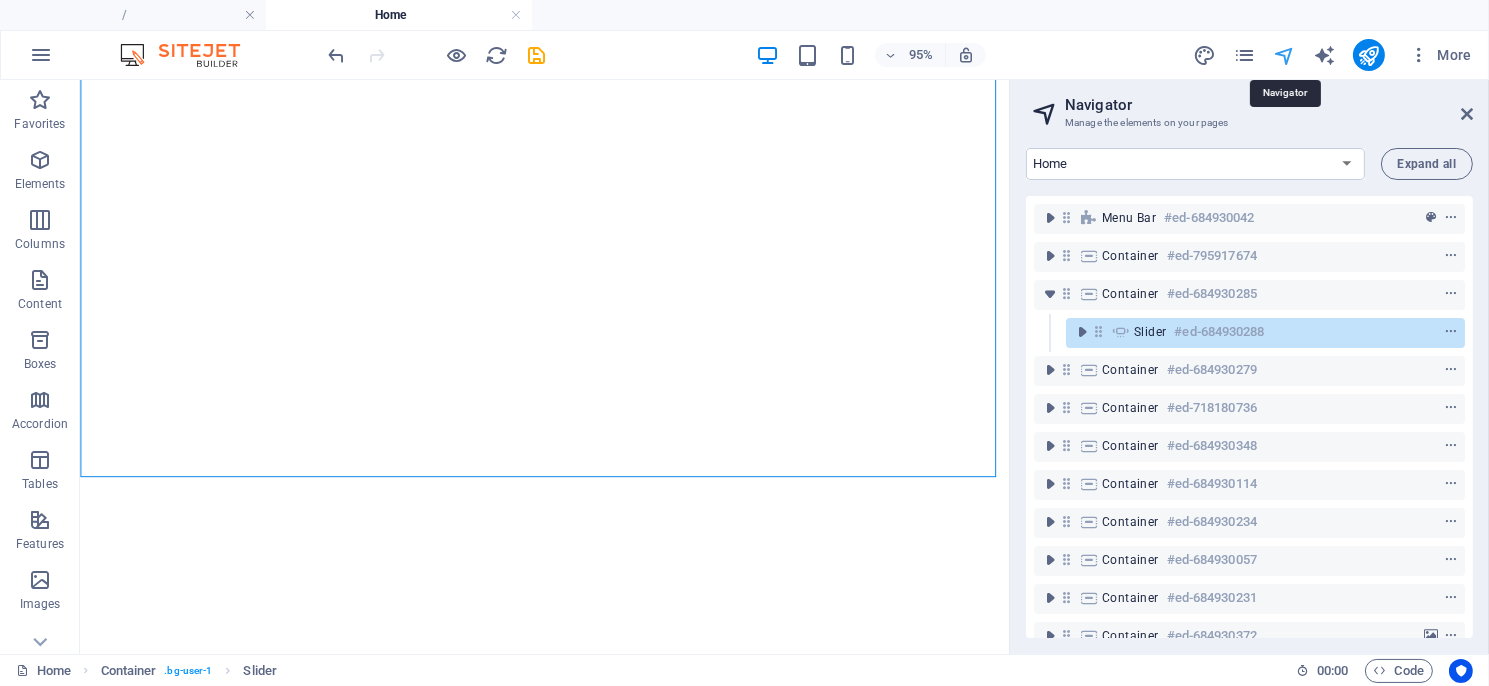 scroll, scrollTop: 365, scrollLeft: 0, axis: vertical 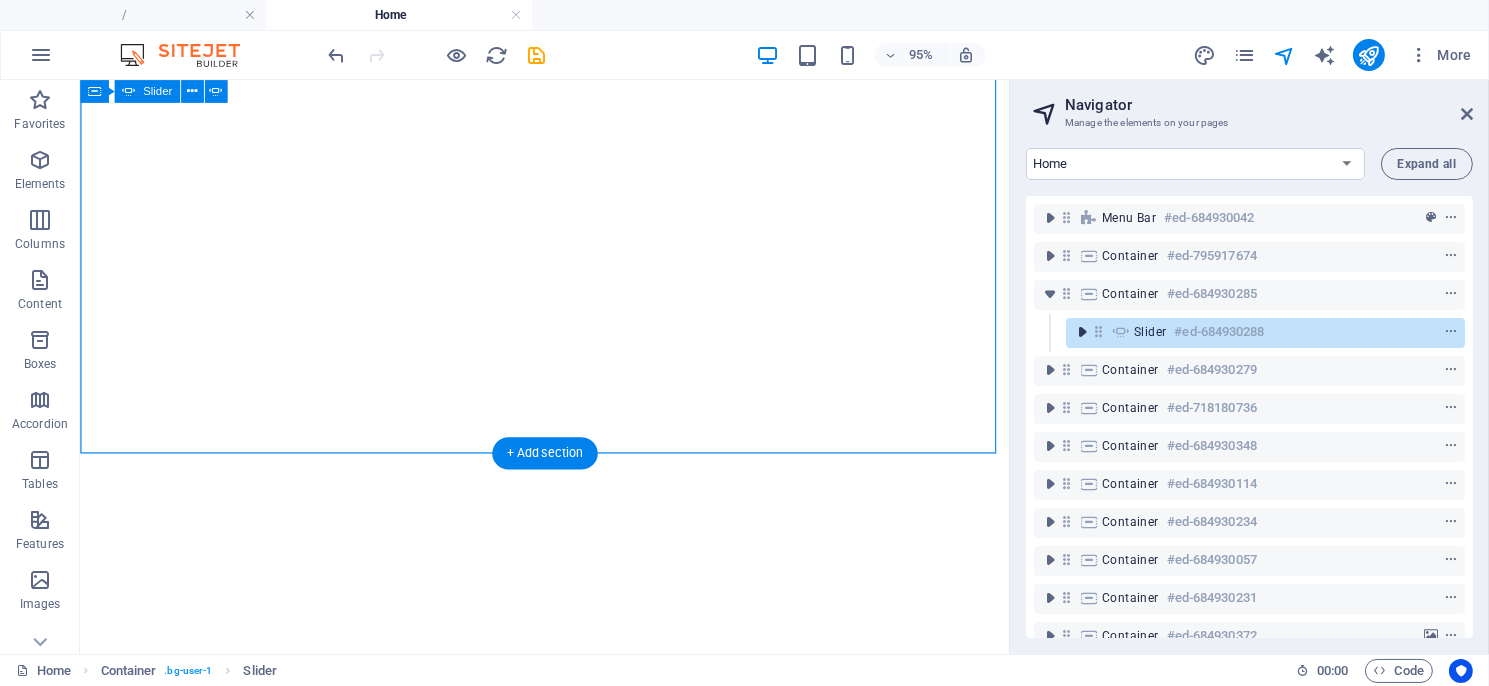 click at bounding box center [1082, 332] 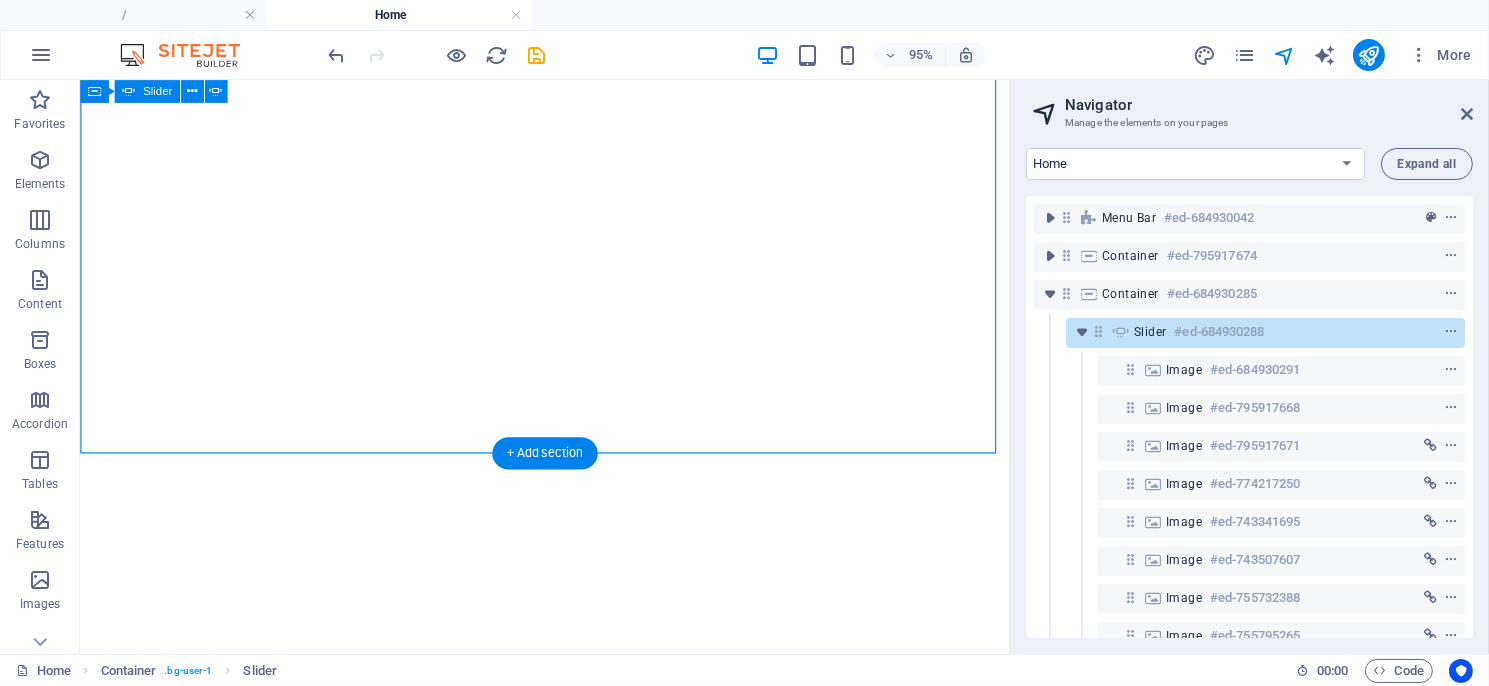click on "#ed-684930288" at bounding box center (1219, 332) 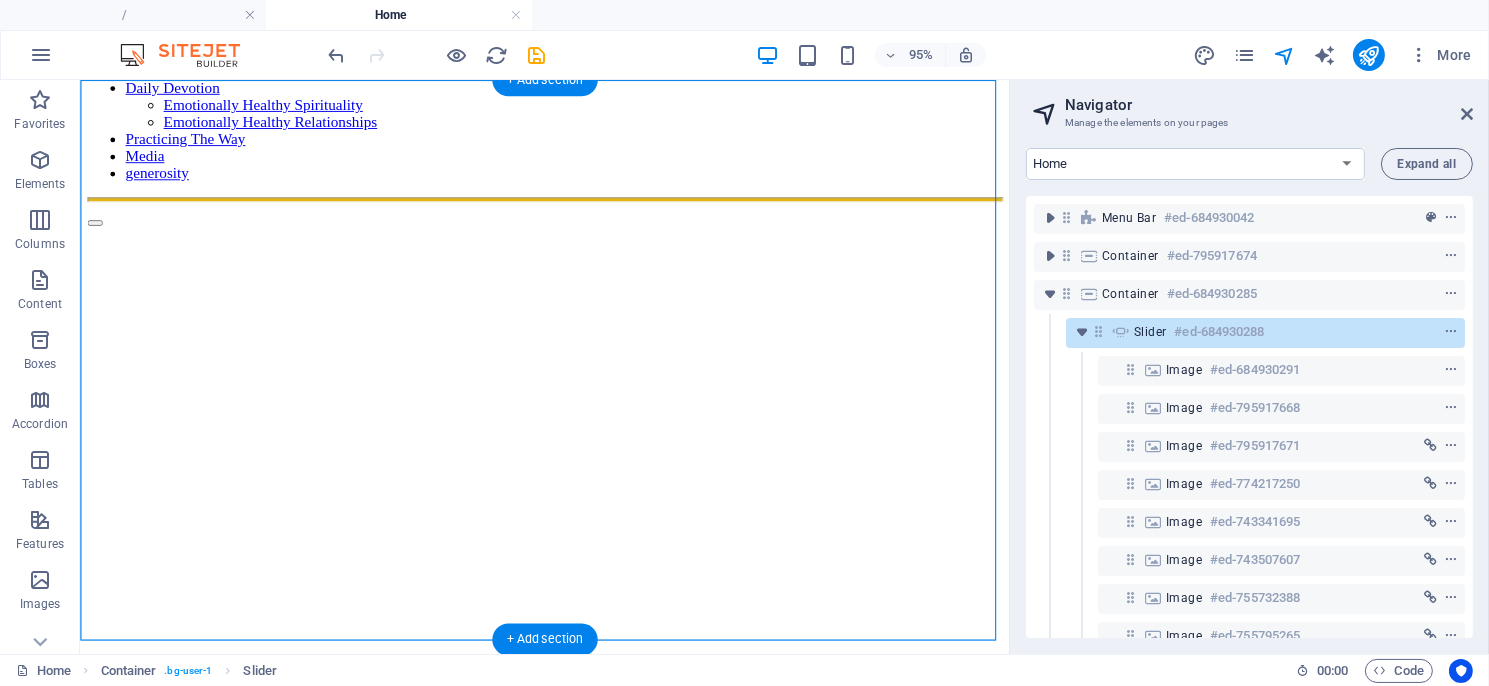 click on "#ed-684930288" at bounding box center [1219, 332] 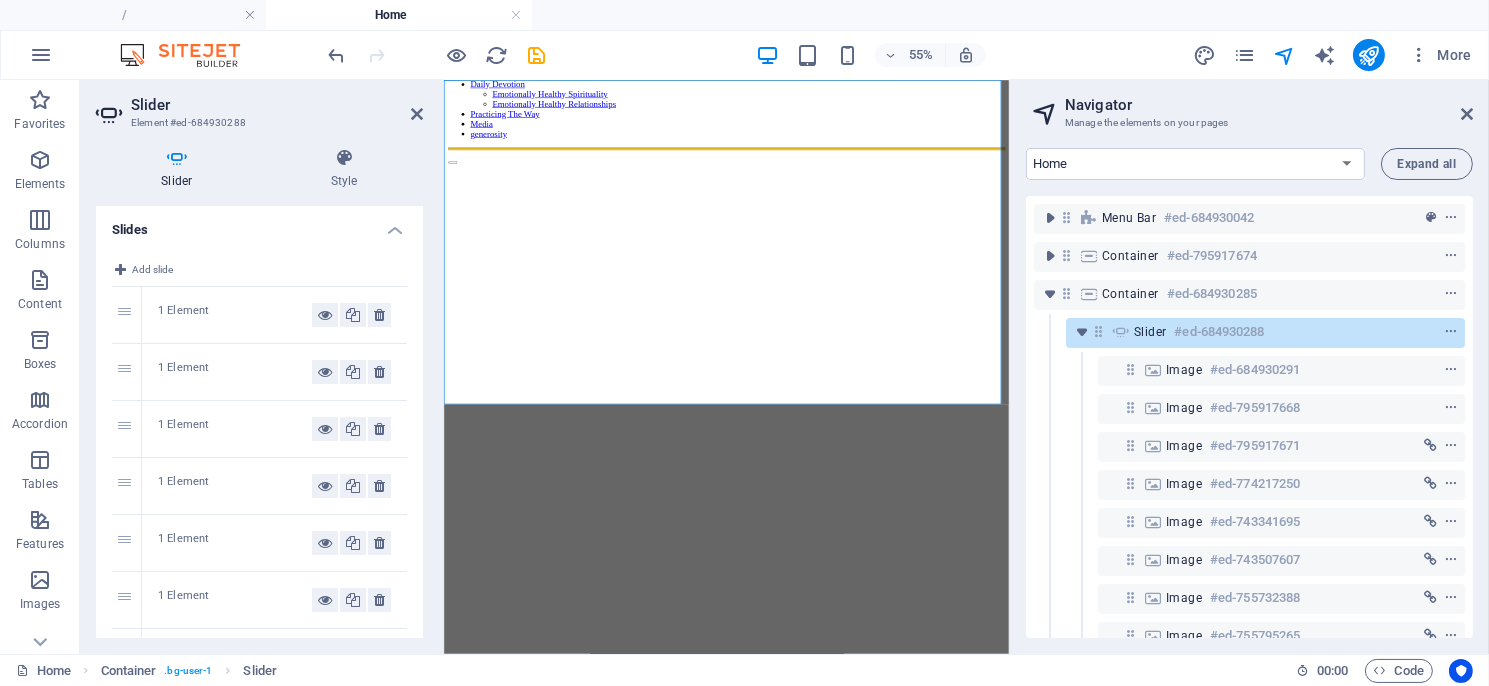 scroll, scrollTop: 170, scrollLeft: 0, axis: vertical 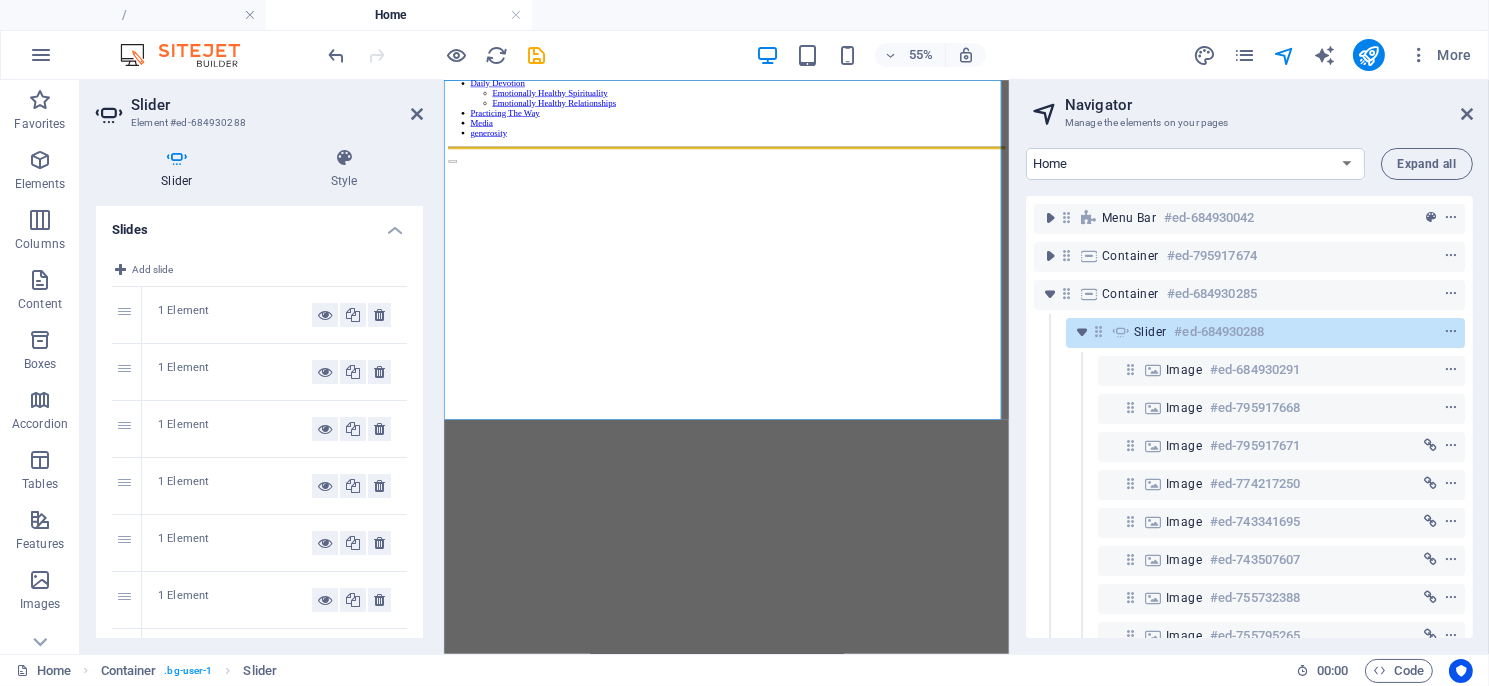 click on "1 Element" at bounding box center (235, 315) 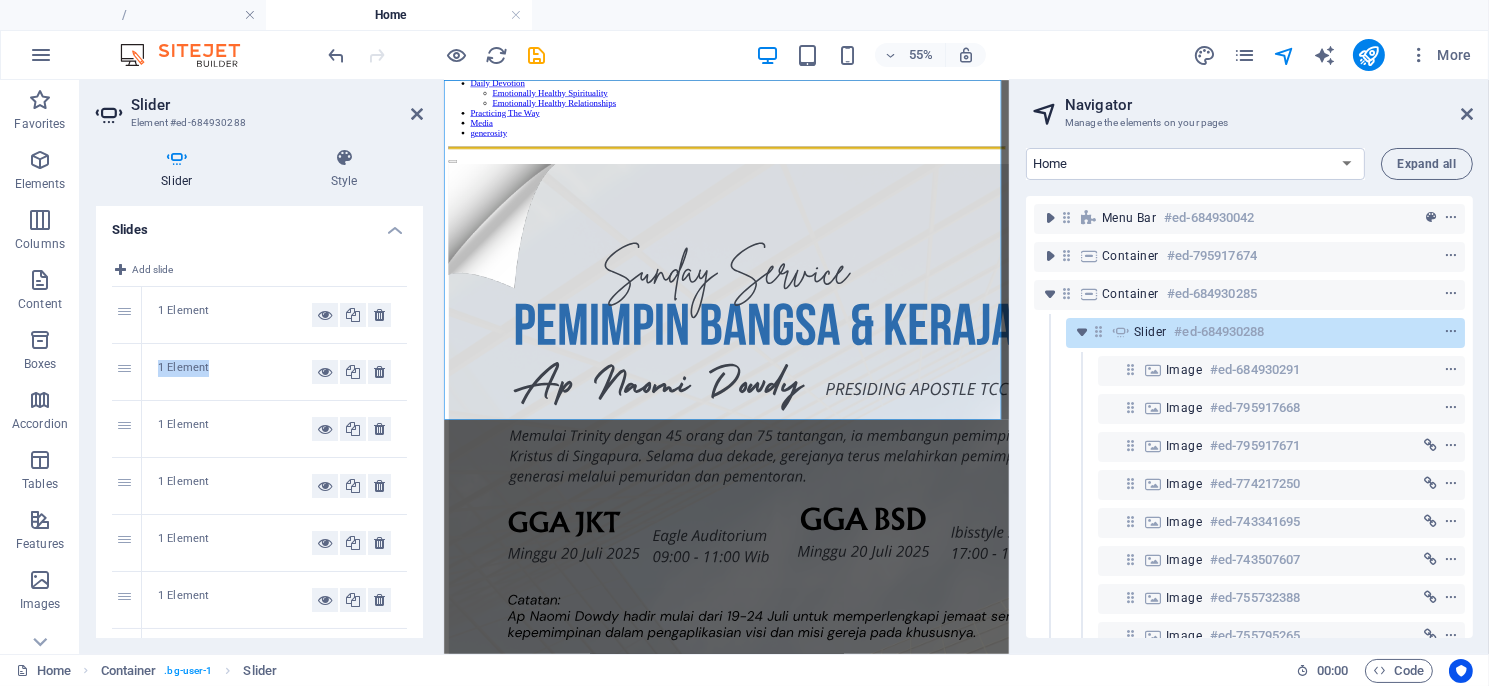 drag, startPoint x: 275, startPoint y: 368, endPoint x: 262, endPoint y: 296, distance: 73.1642 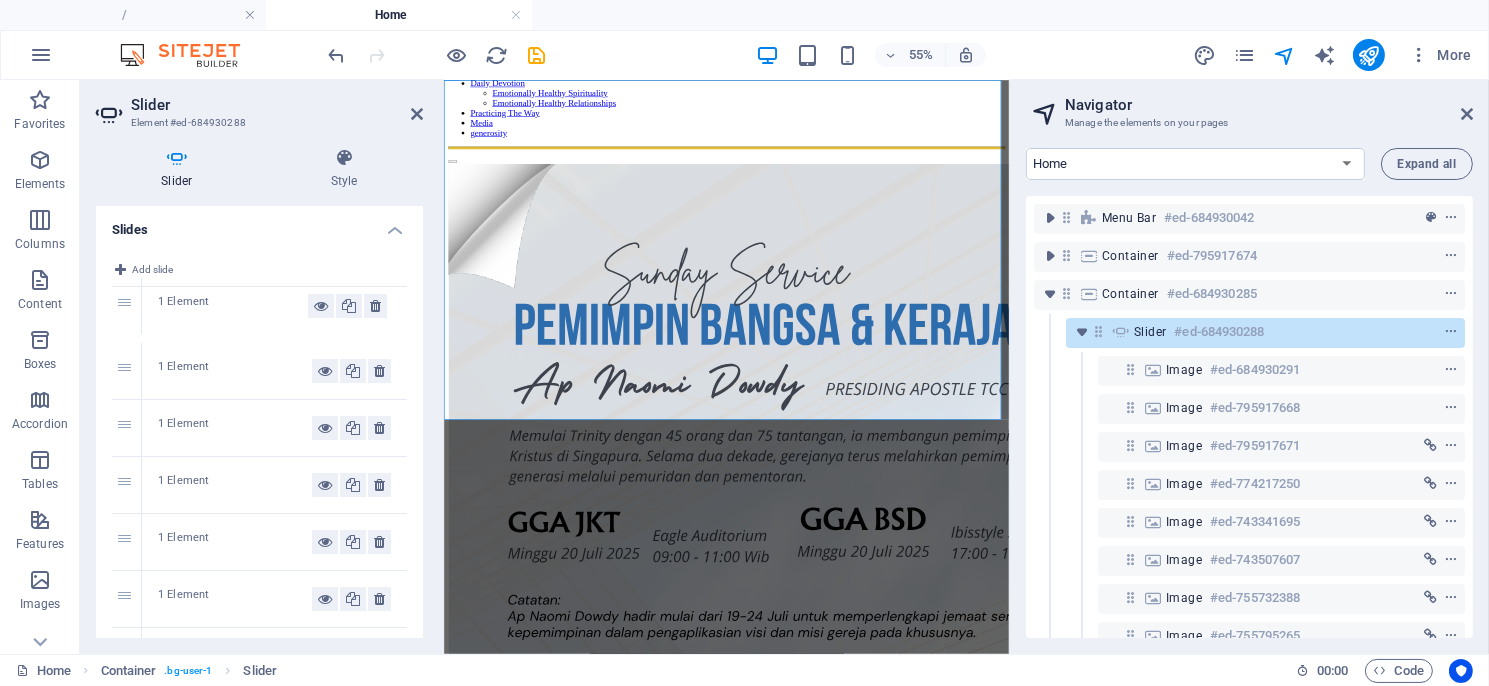 drag, startPoint x: 125, startPoint y: 370, endPoint x: 133, endPoint y: 305, distance: 65.490456 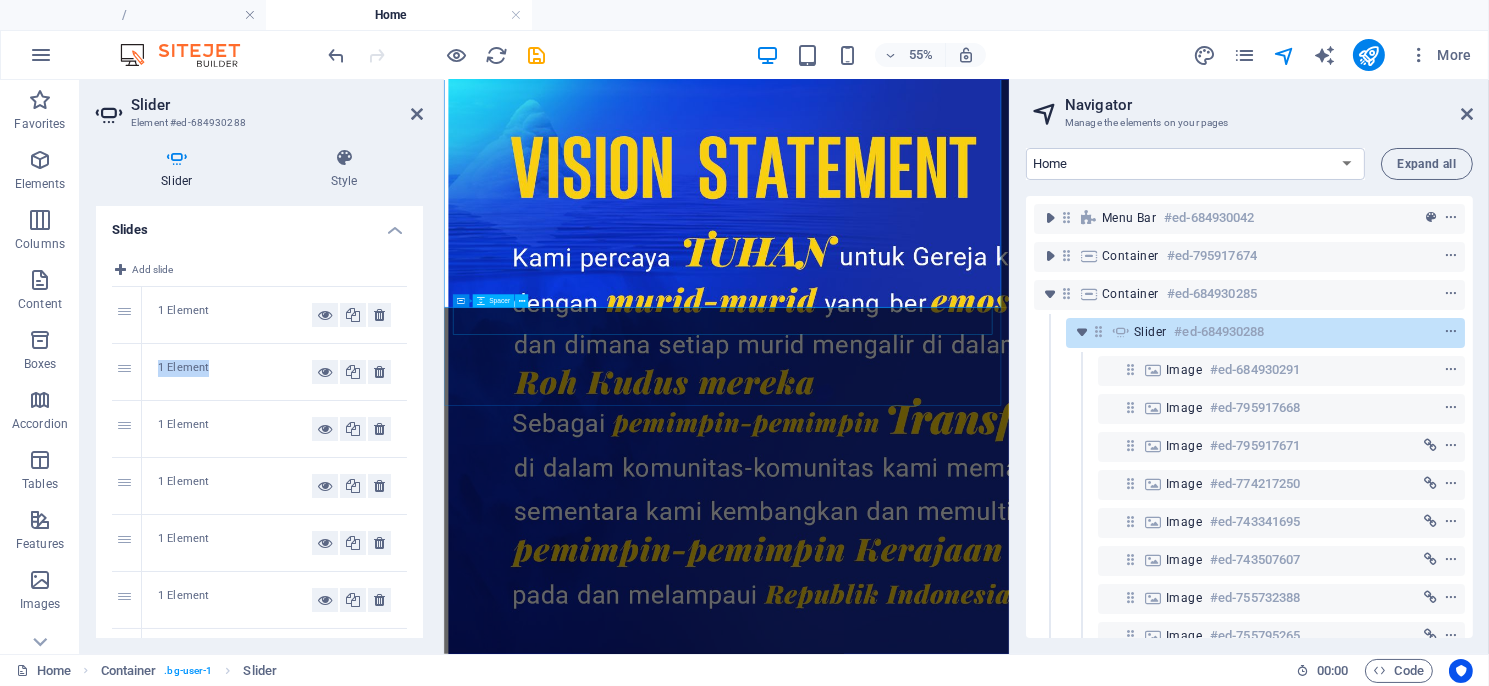 scroll, scrollTop: 170, scrollLeft: 0, axis: vertical 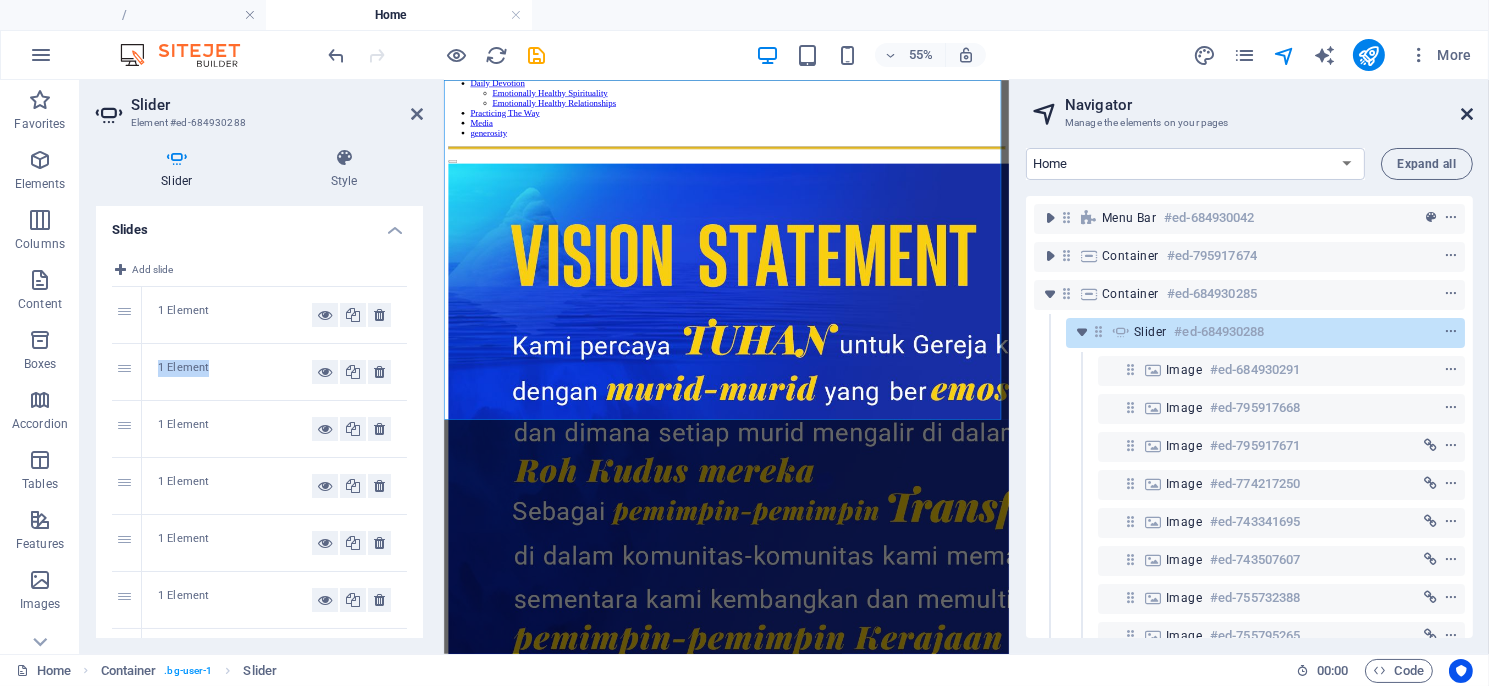 click at bounding box center (1467, 114) 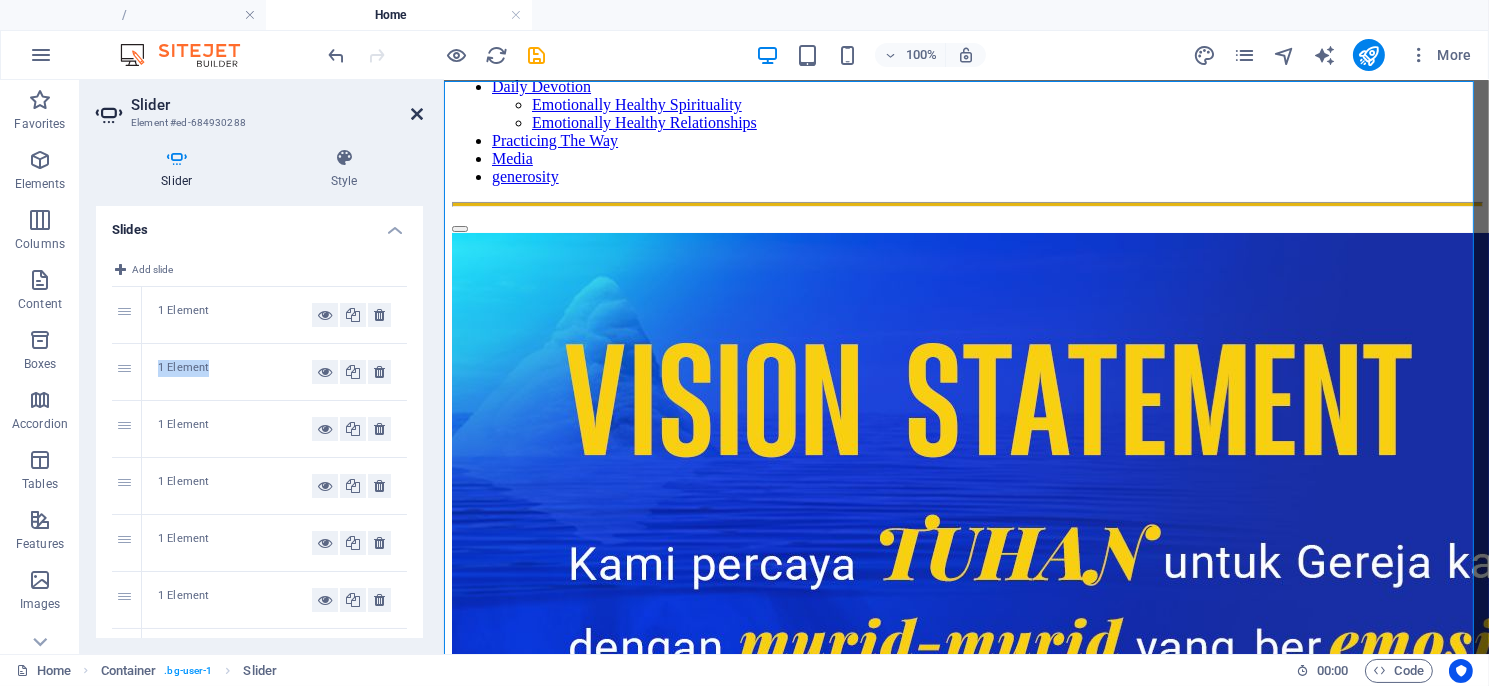 click at bounding box center (417, 114) 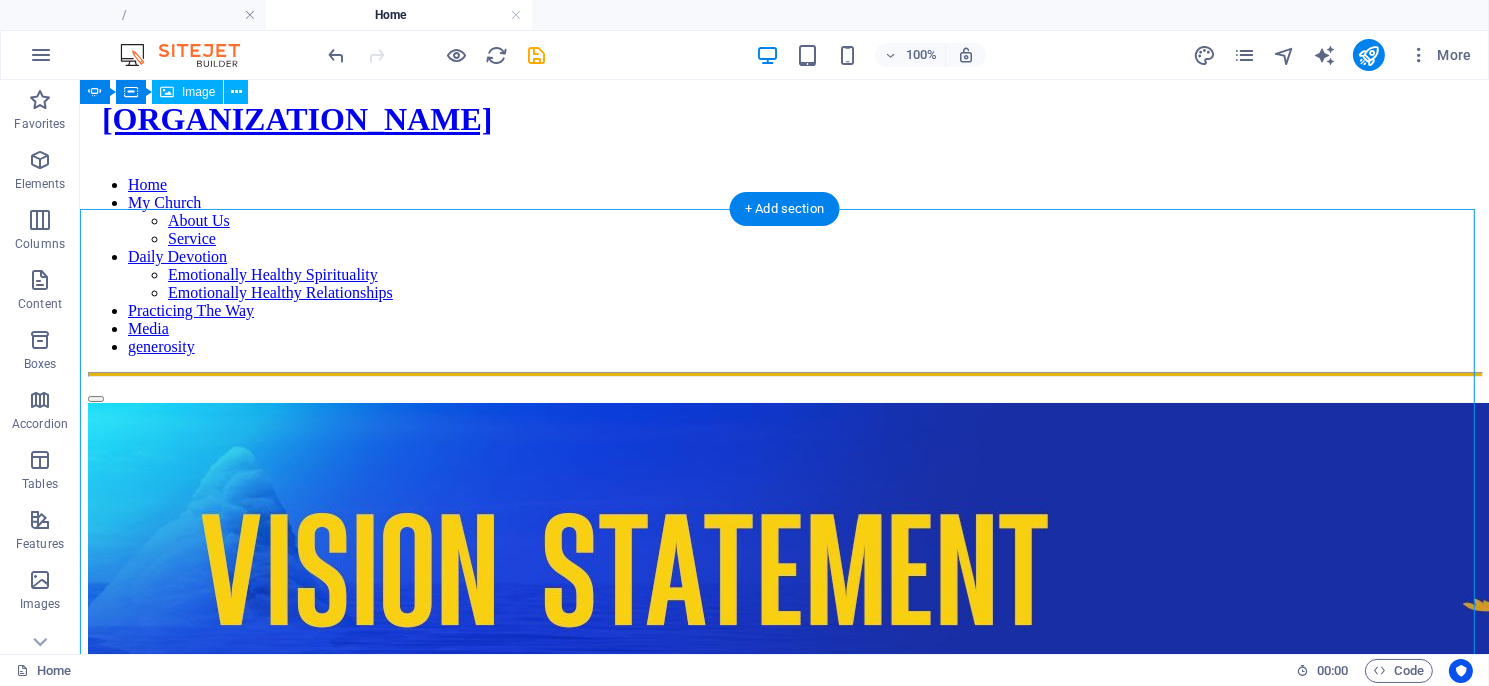 scroll, scrollTop: 0, scrollLeft: 0, axis: both 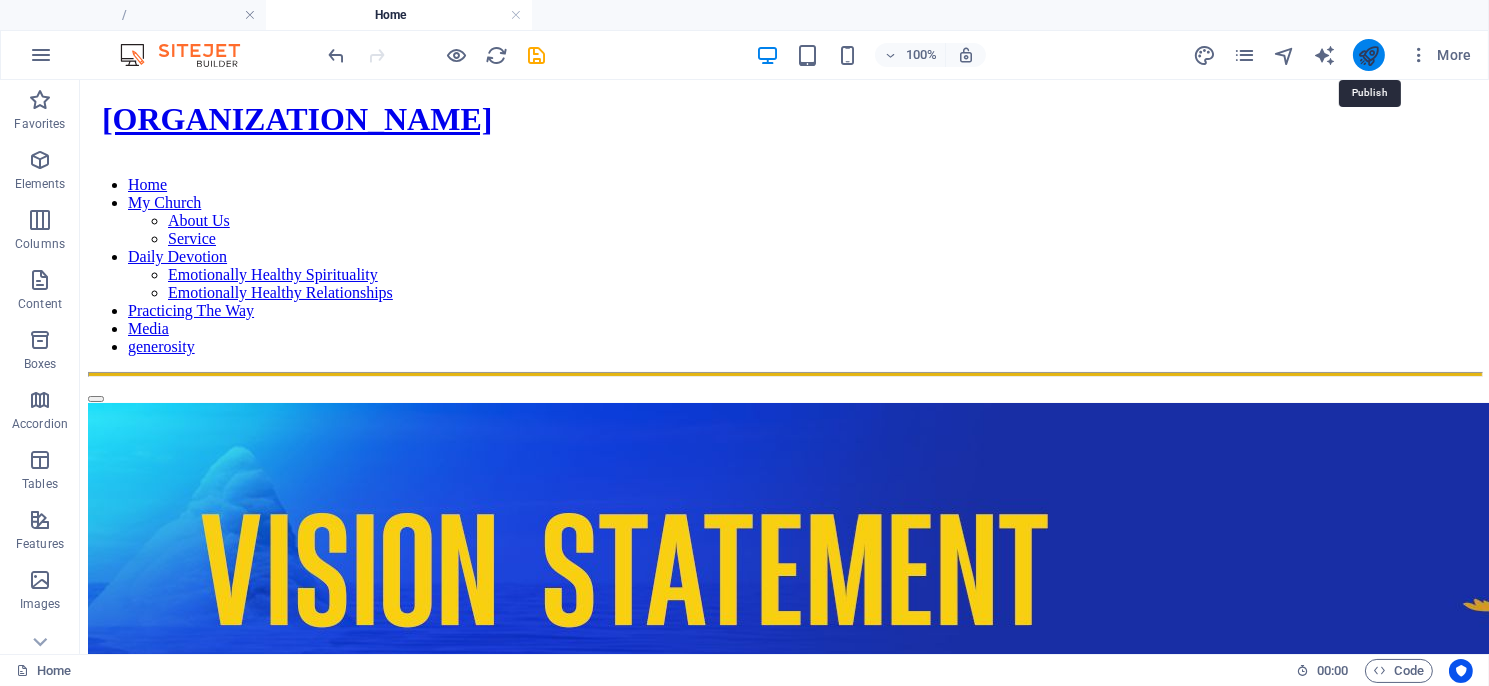 click at bounding box center [1368, 55] 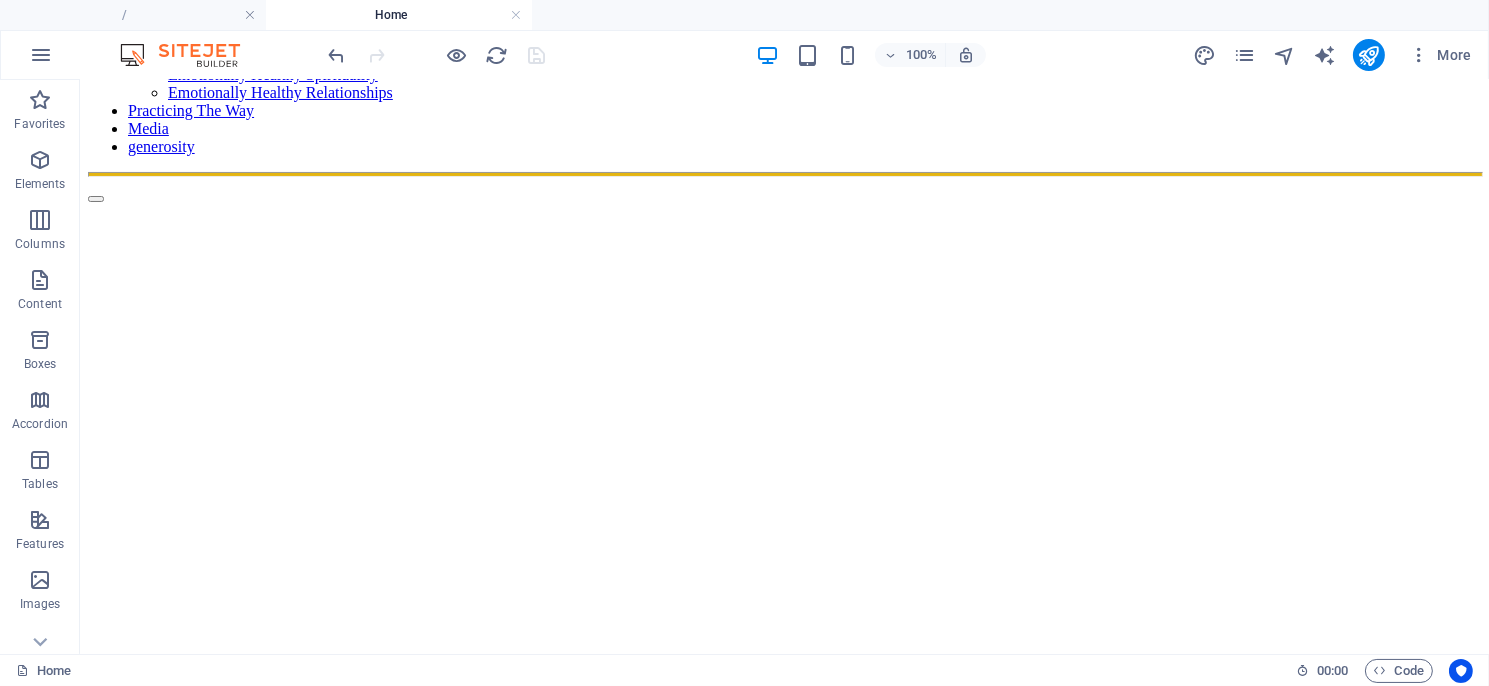 scroll, scrollTop: 0, scrollLeft: 0, axis: both 